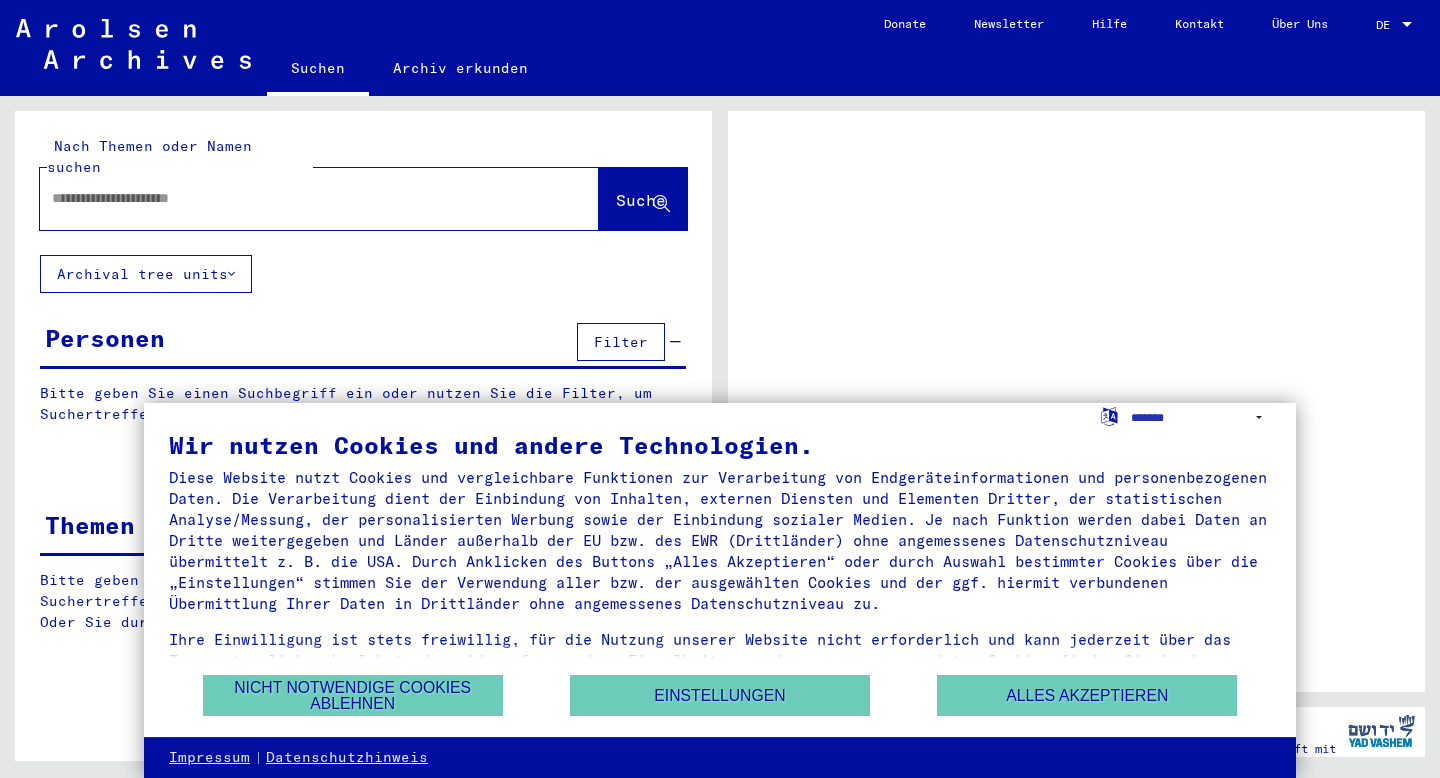 scroll, scrollTop: 0, scrollLeft: 0, axis: both 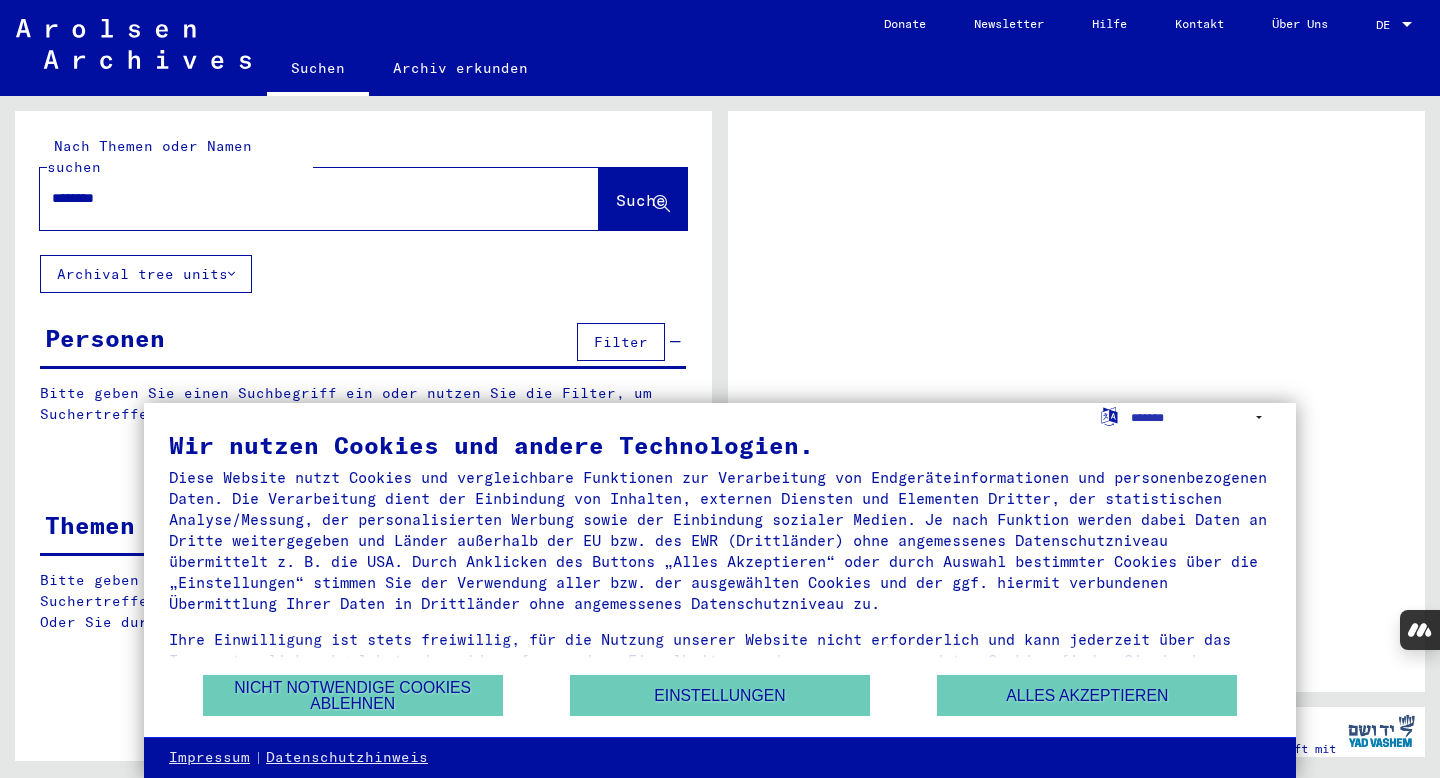 type on "********" 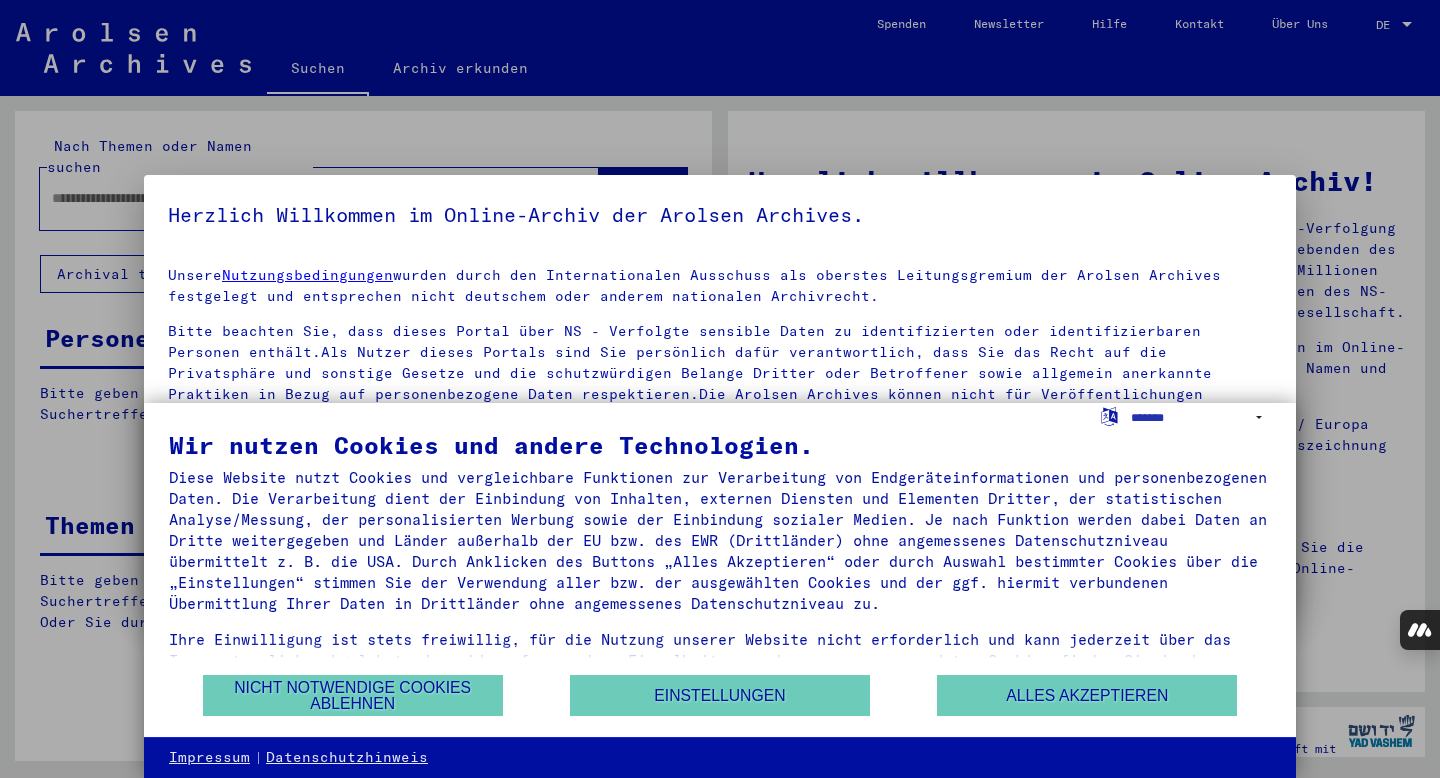 click at bounding box center (720, 389) 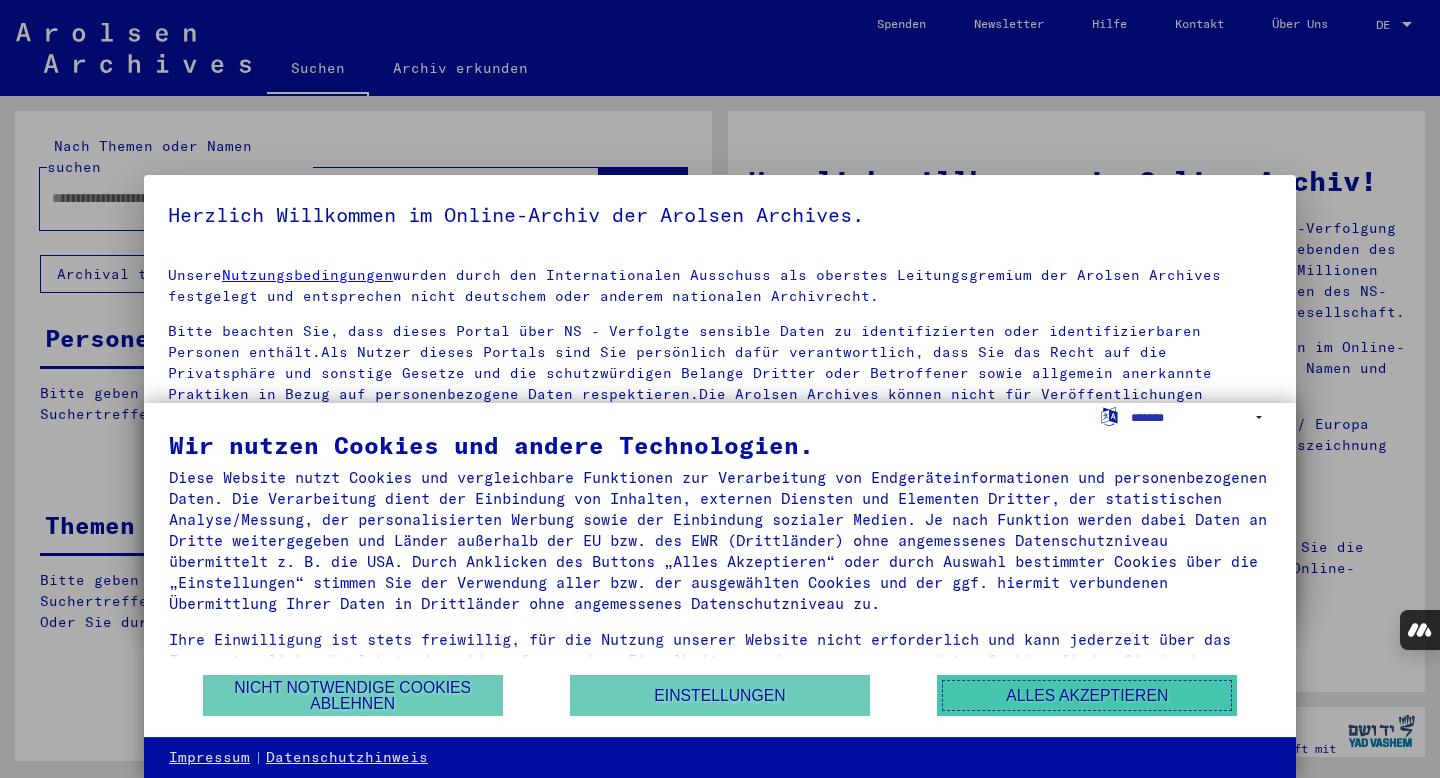 click on "Alles akzeptieren" at bounding box center [1087, 695] 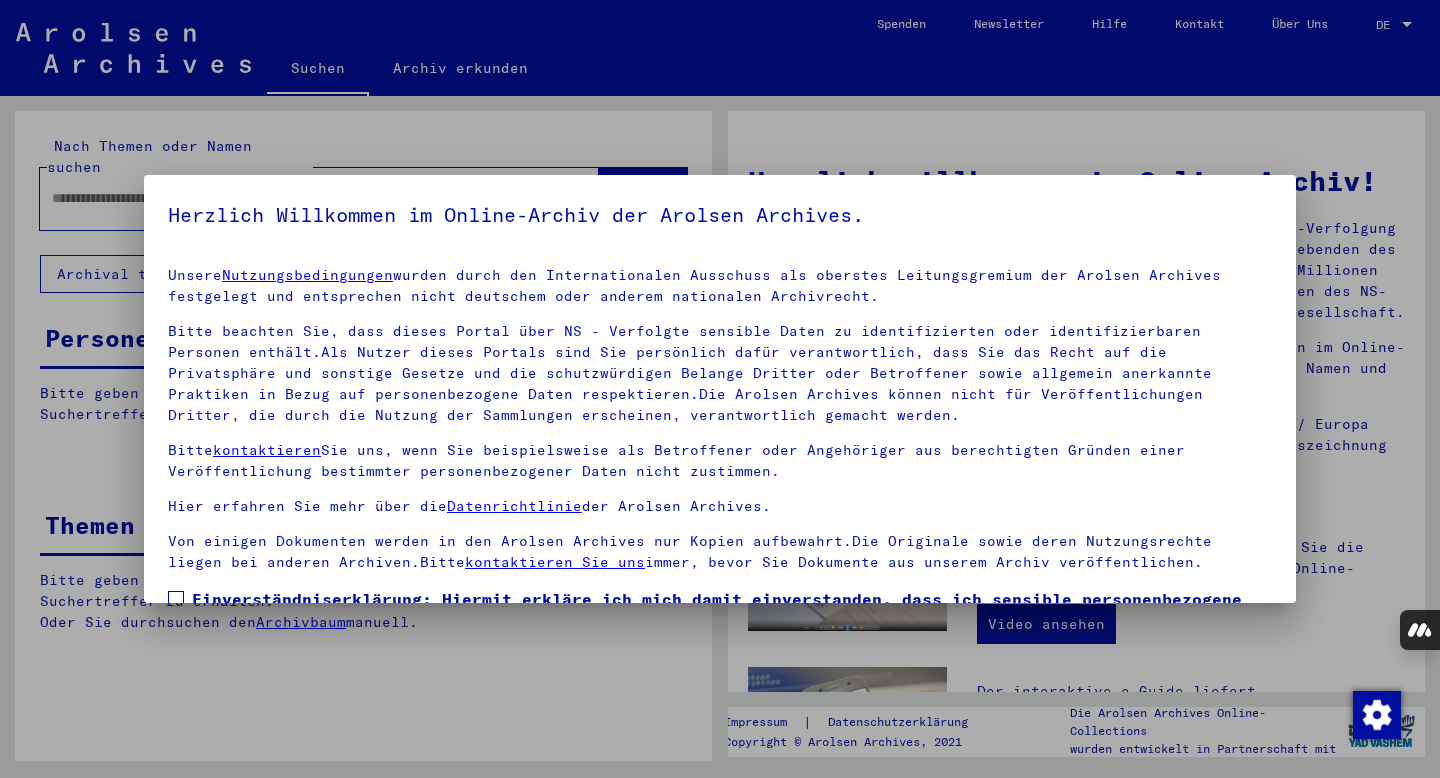 click at bounding box center [720, 389] 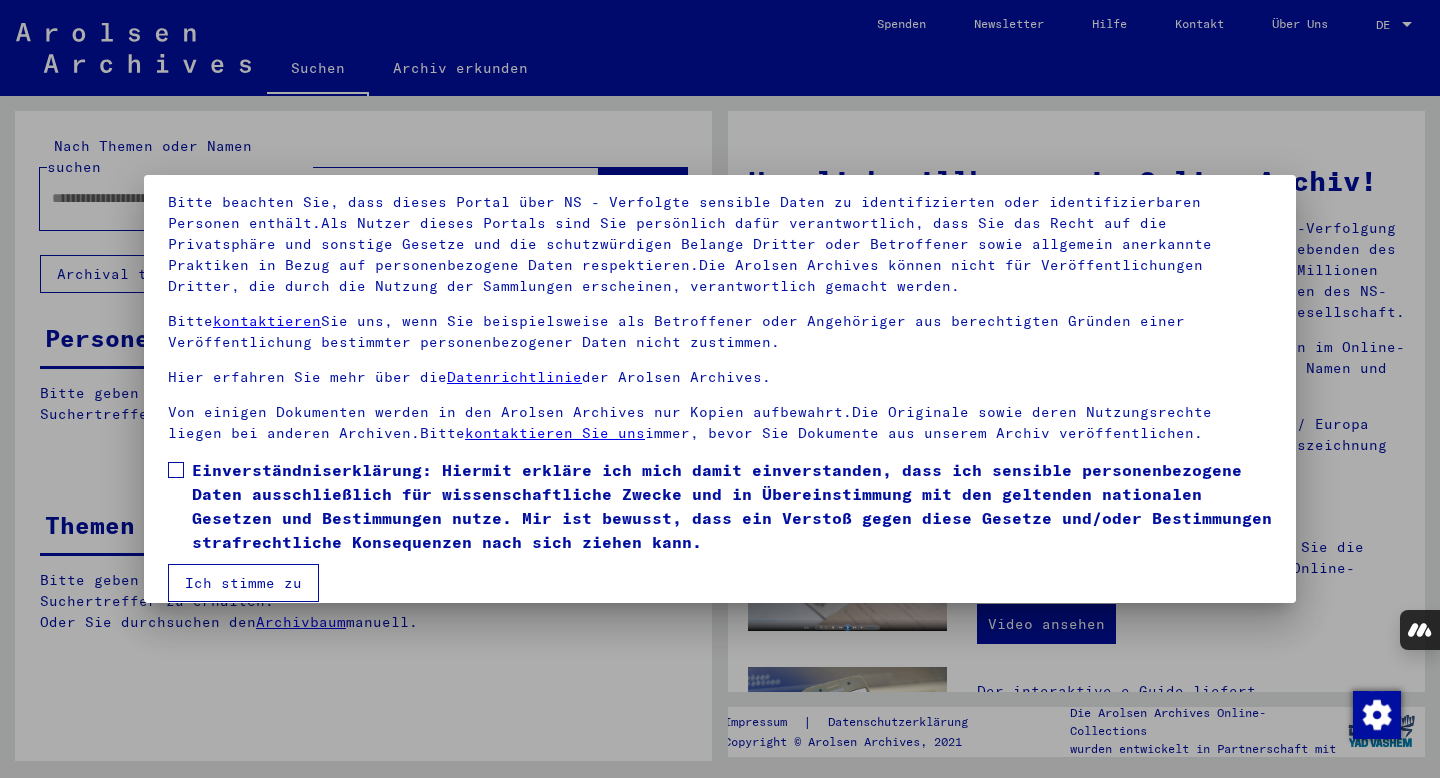 scroll, scrollTop: 152, scrollLeft: 0, axis: vertical 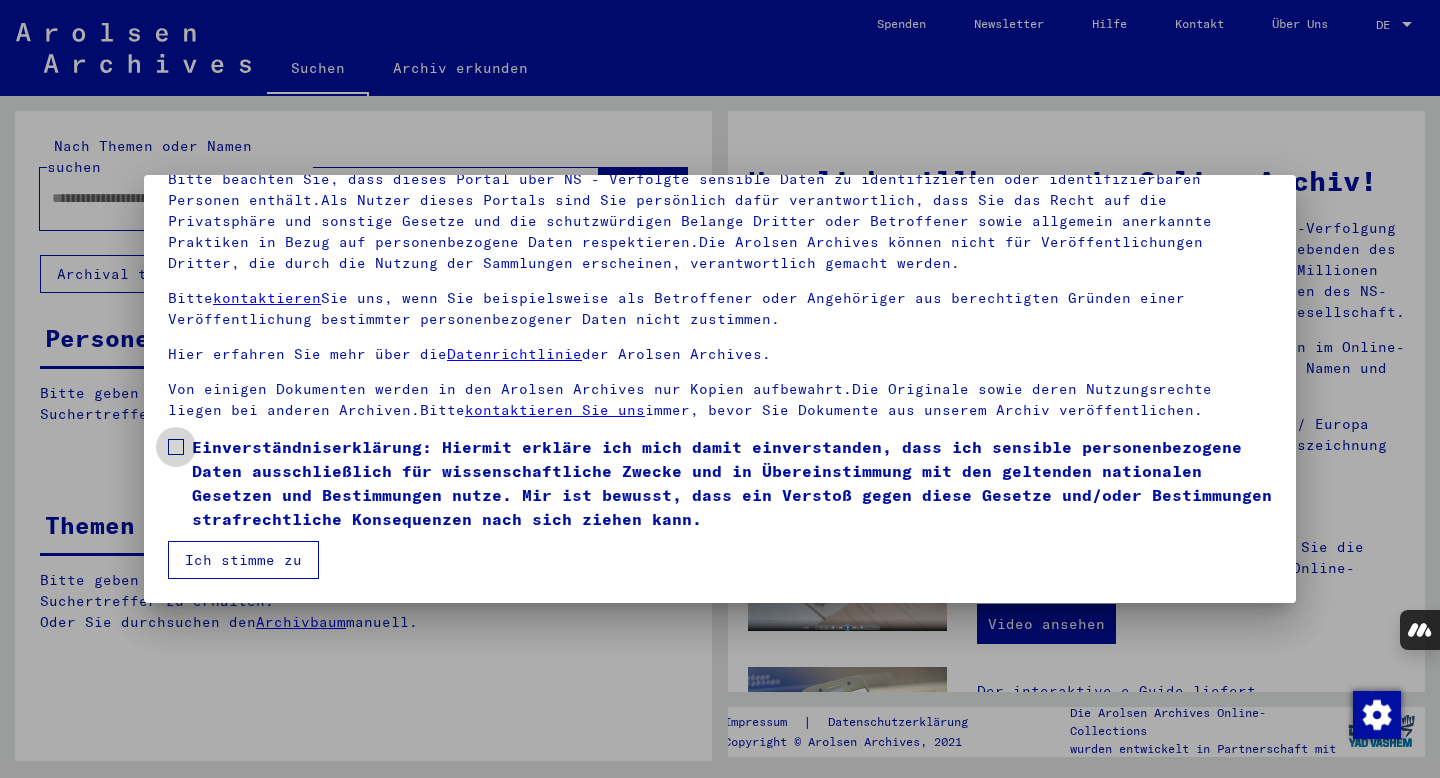 click at bounding box center (176, 447) 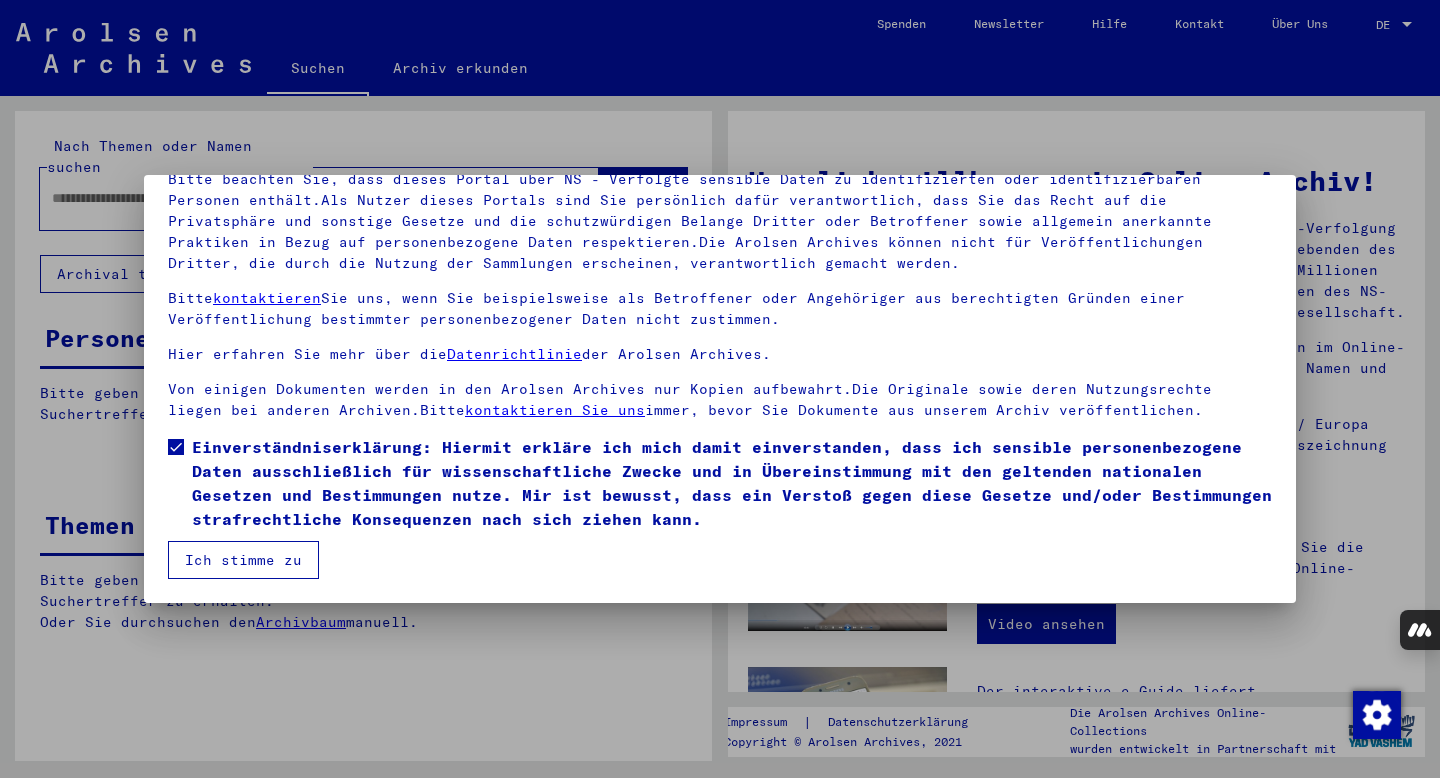 click on "Ich stimme zu" at bounding box center (243, 560) 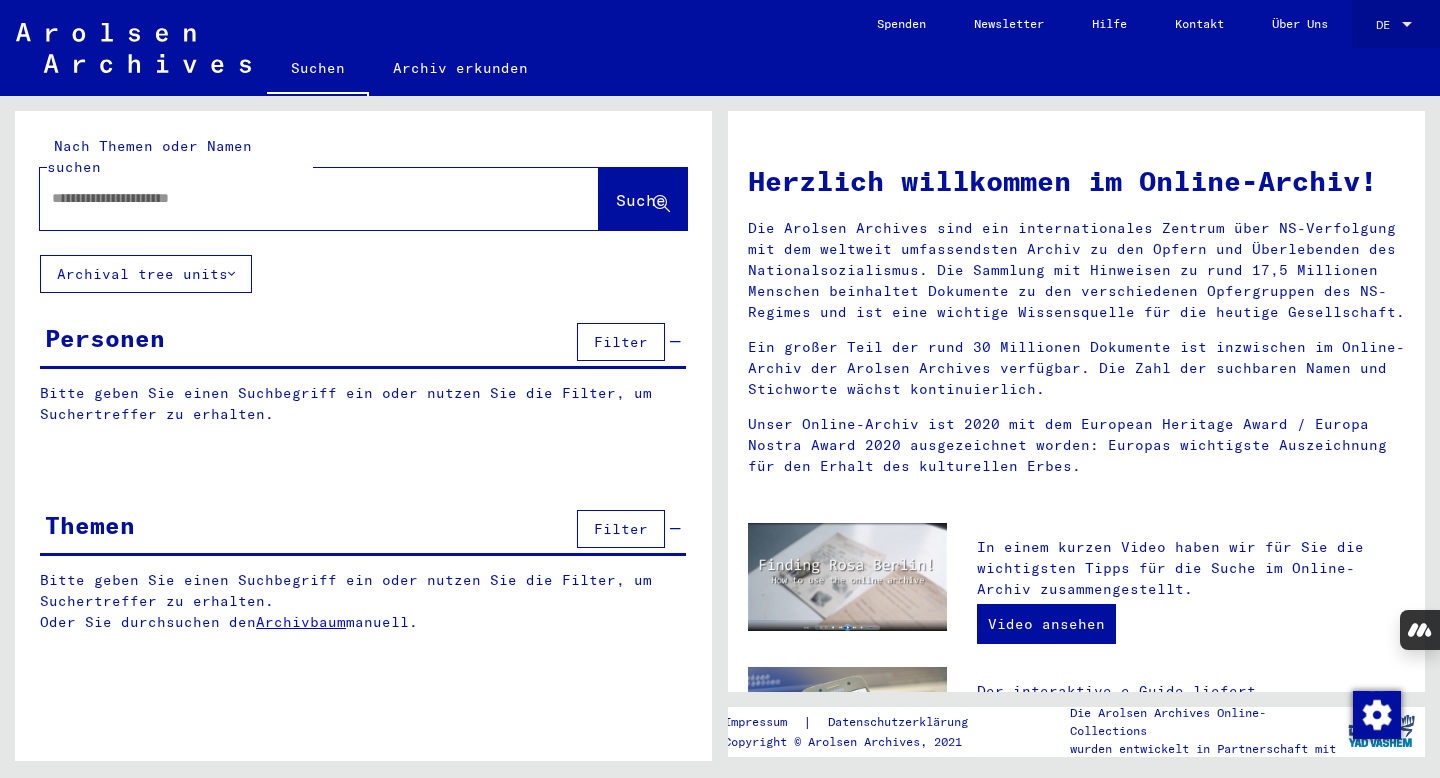 click on "DE" at bounding box center [1387, 25] 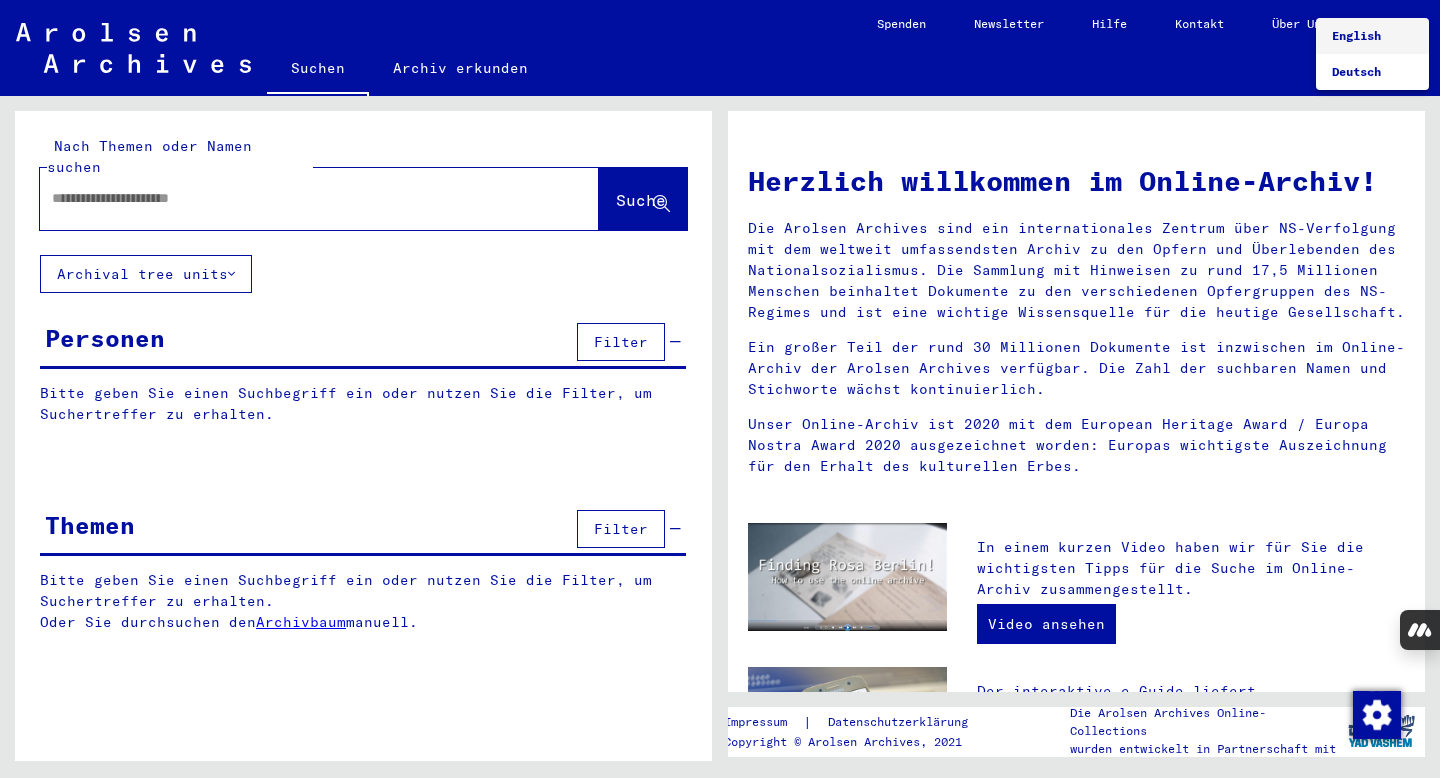 click on "English" at bounding box center [1356, 35] 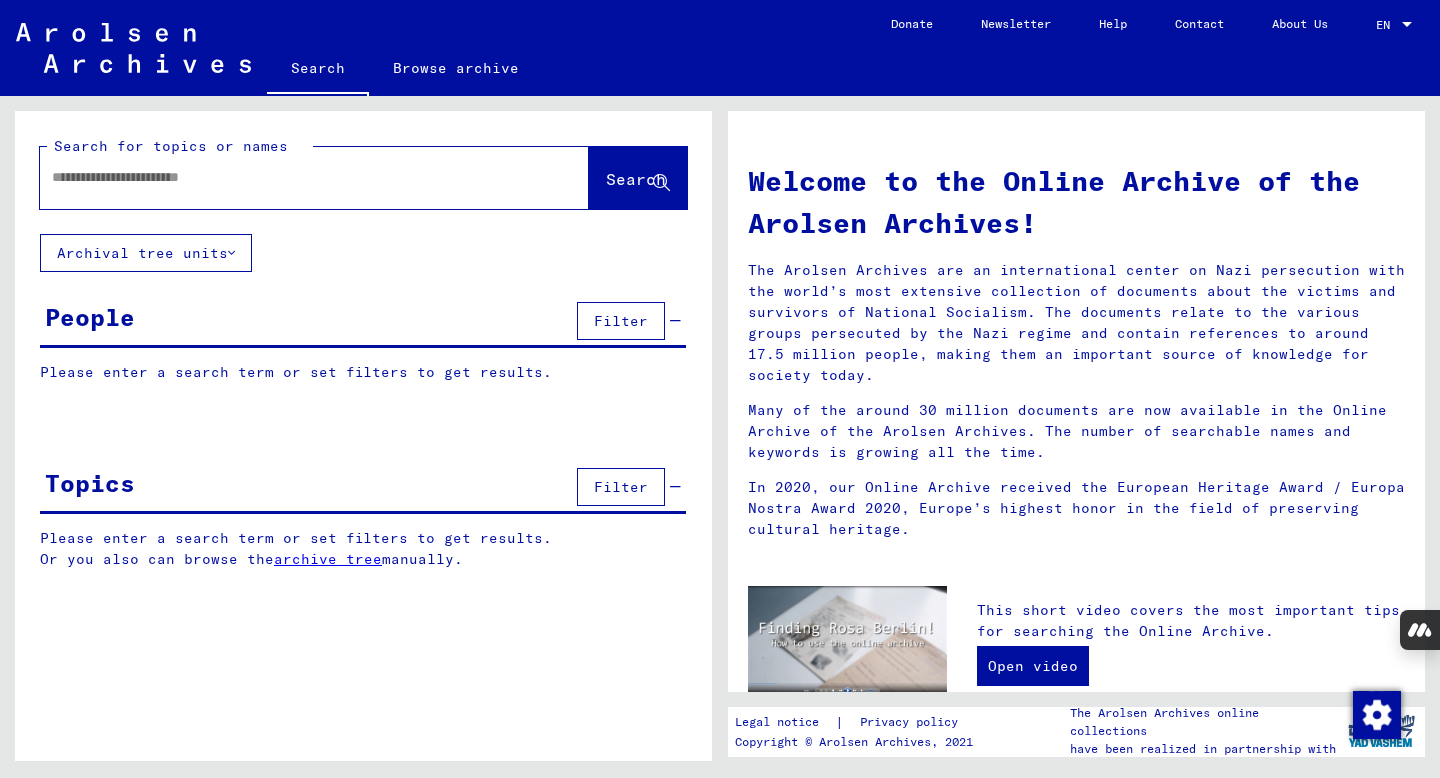 click at bounding box center [290, 177] 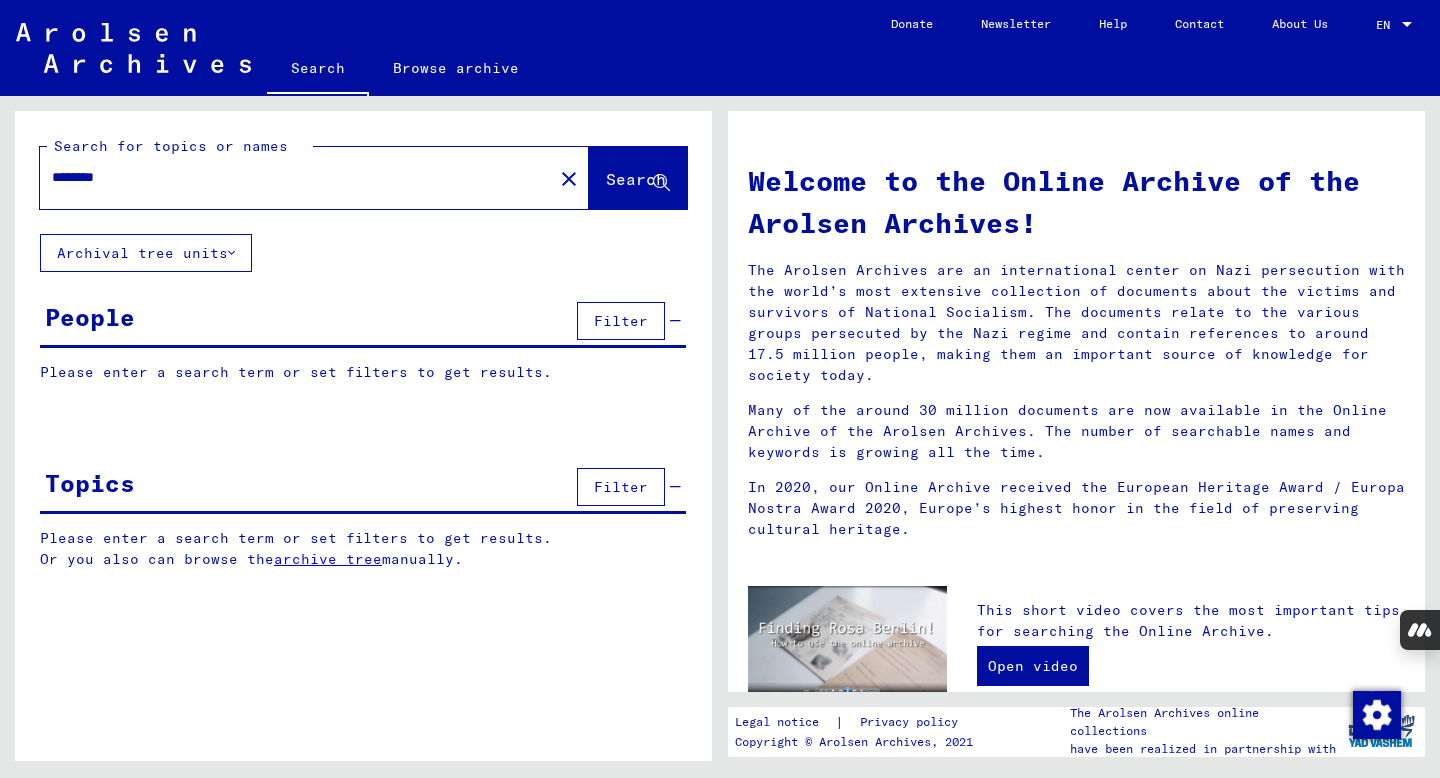 type on "********" 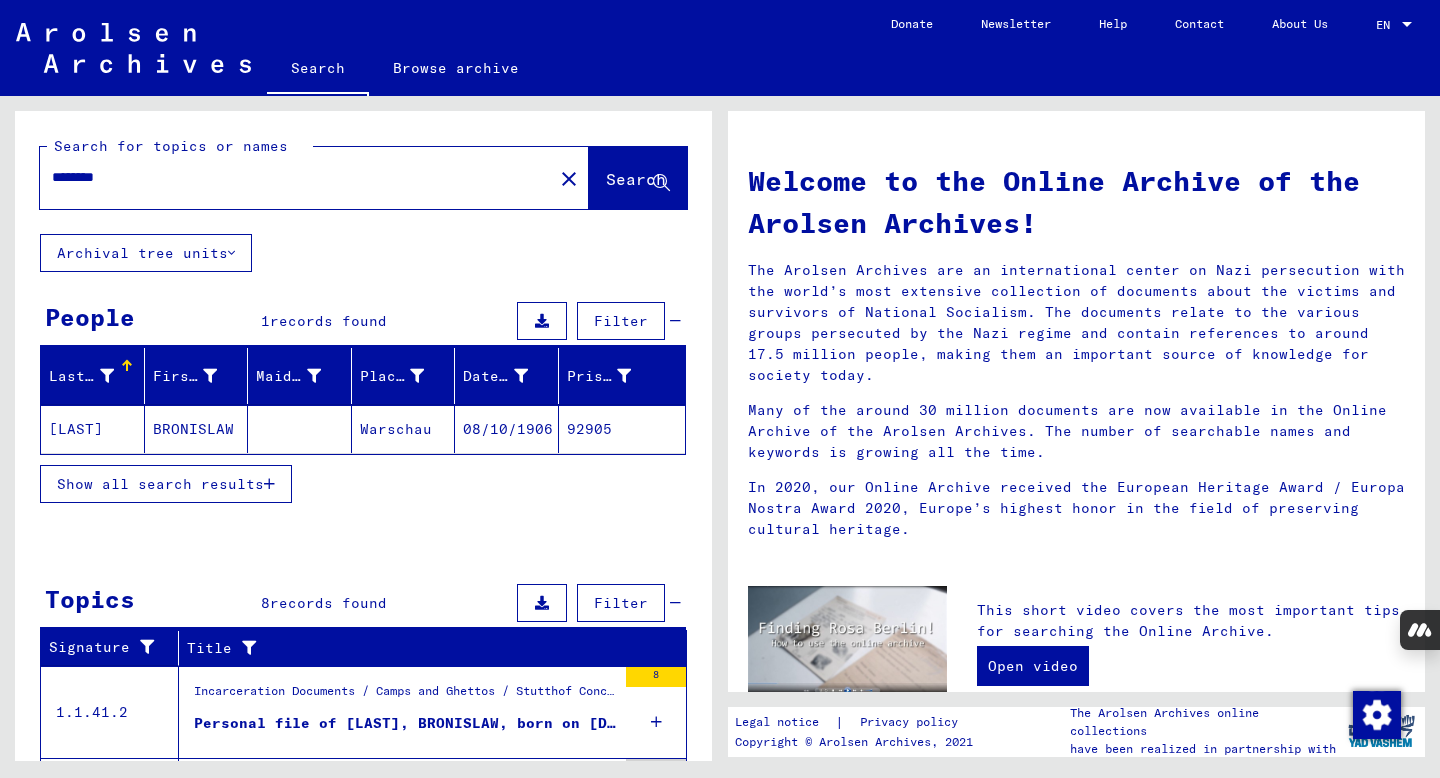 click on "Show all search results" at bounding box center [363, 484] 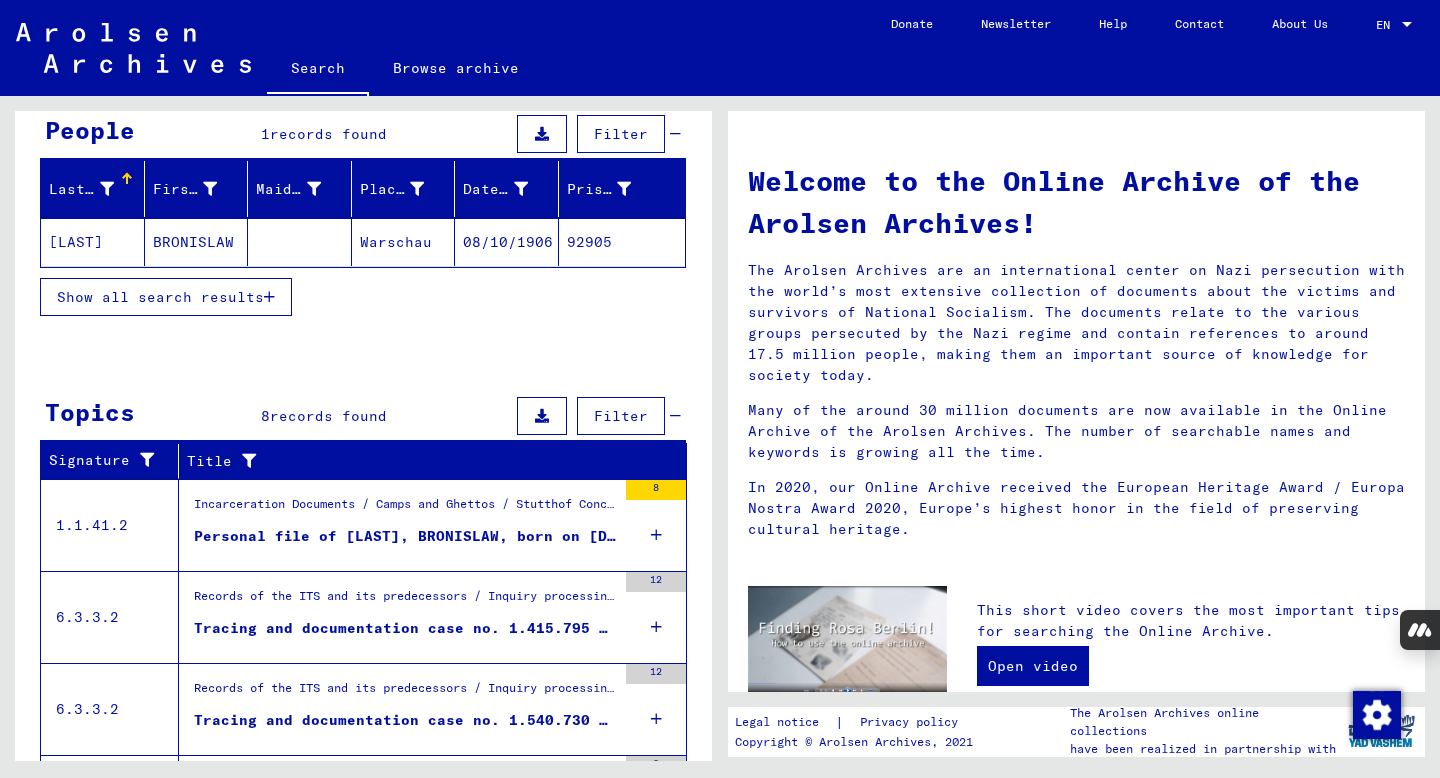 scroll, scrollTop: 184, scrollLeft: 0, axis: vertical 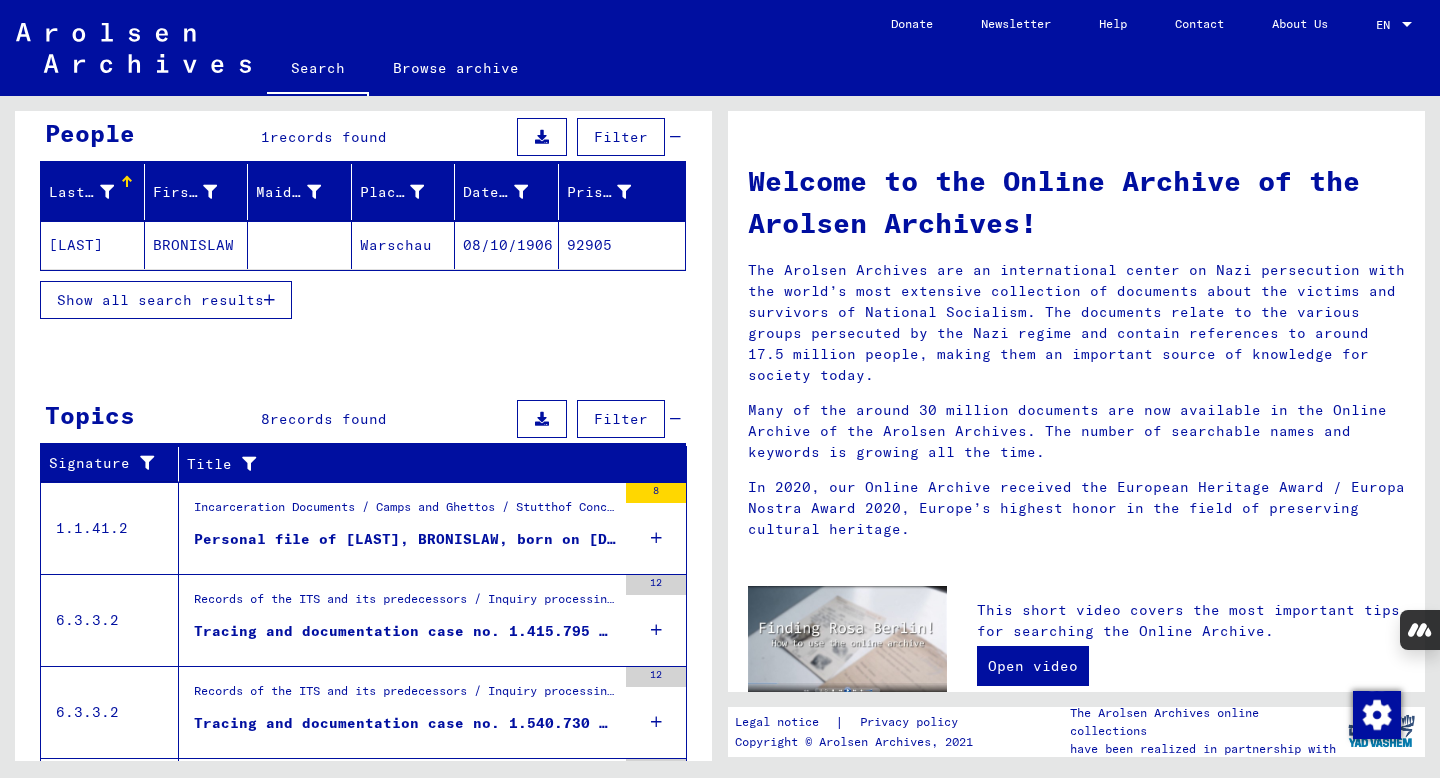 click on "BRONISLAW" 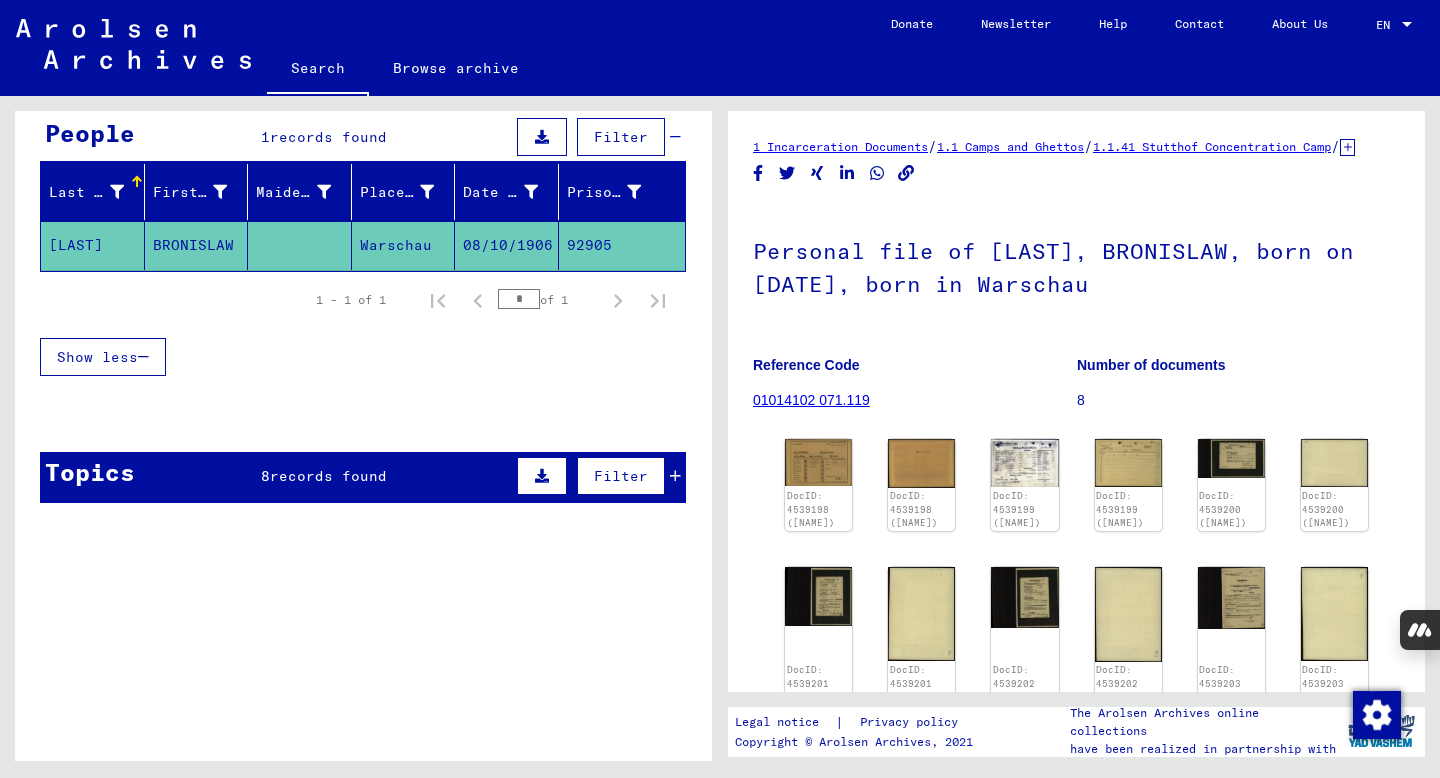 scroll, scrollTop: 0, scrollLeft: 0, axis: both 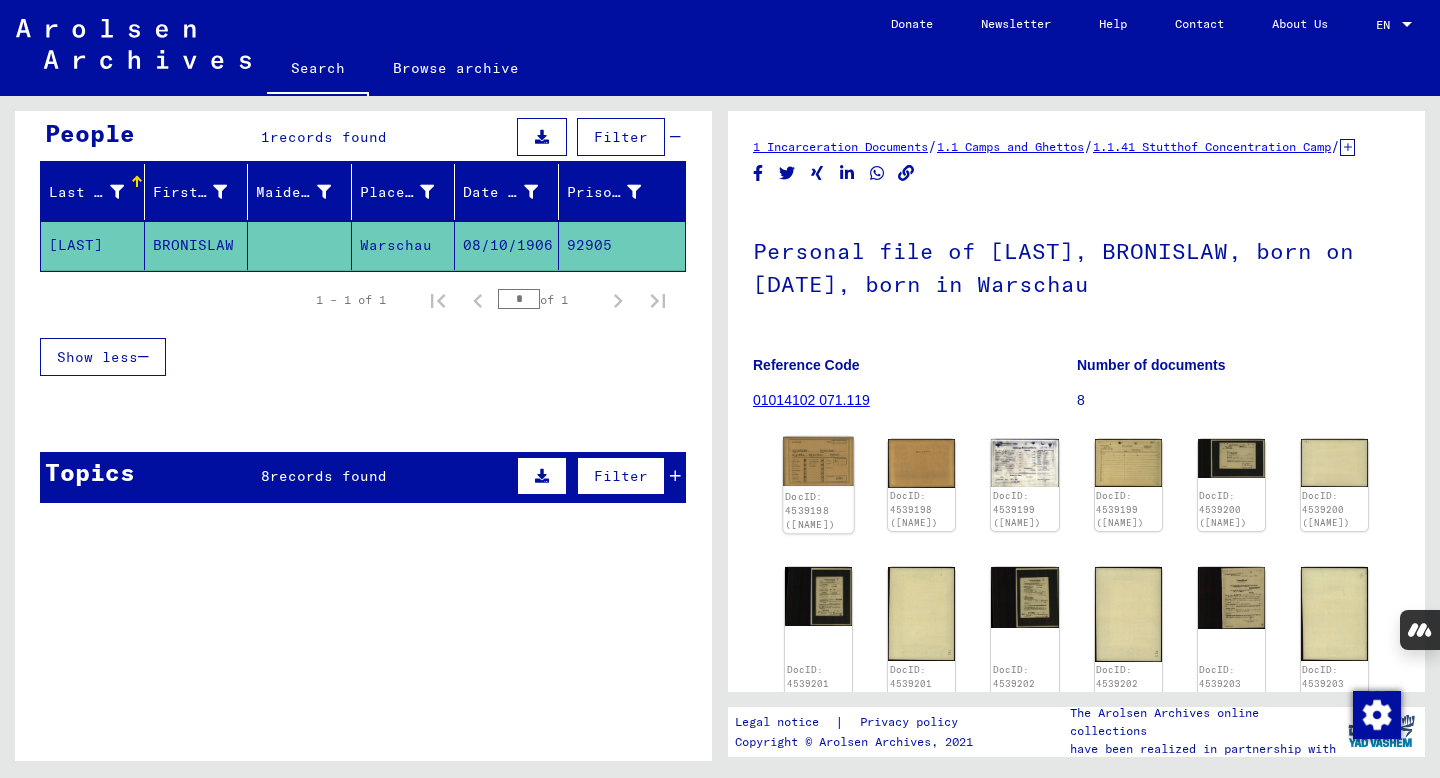 click 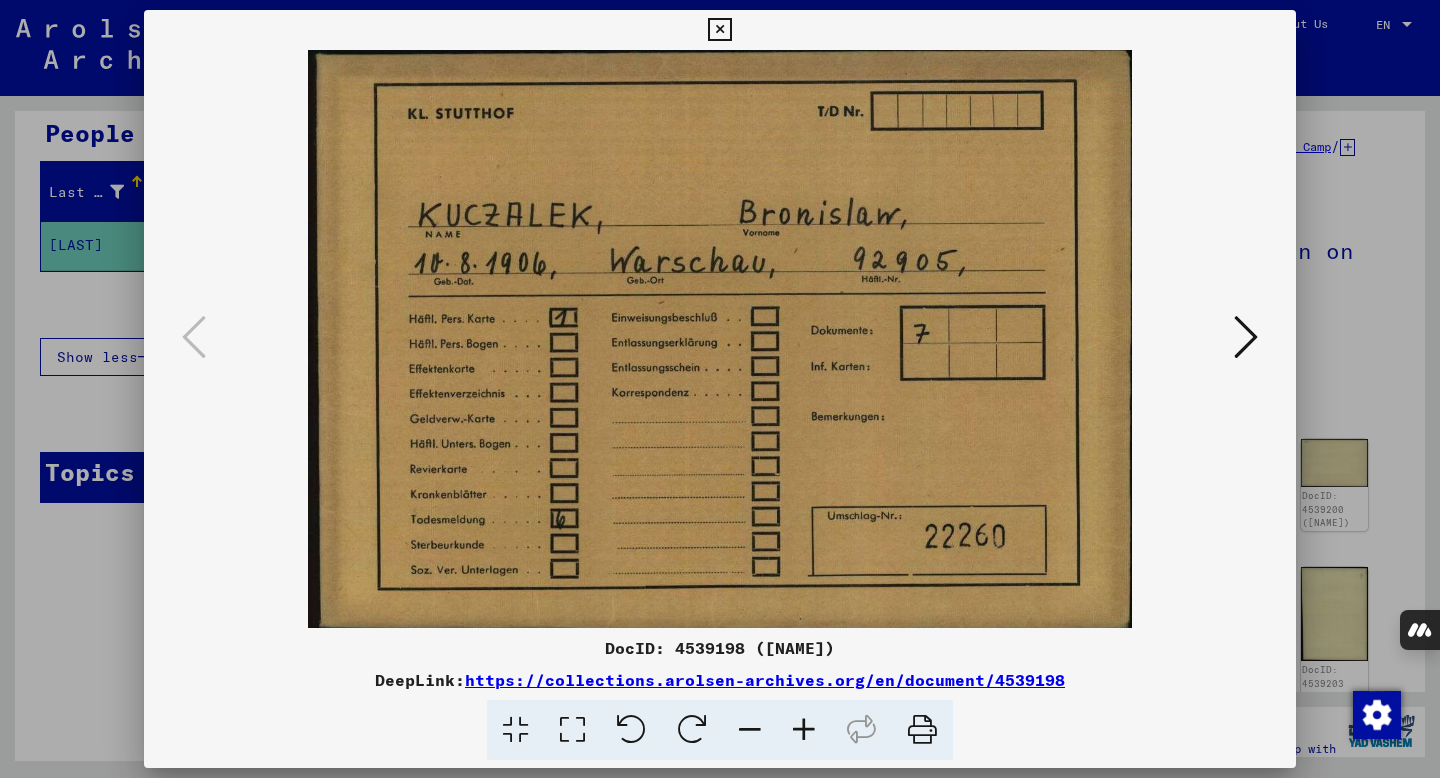 click at bounding box center [1246, 337] 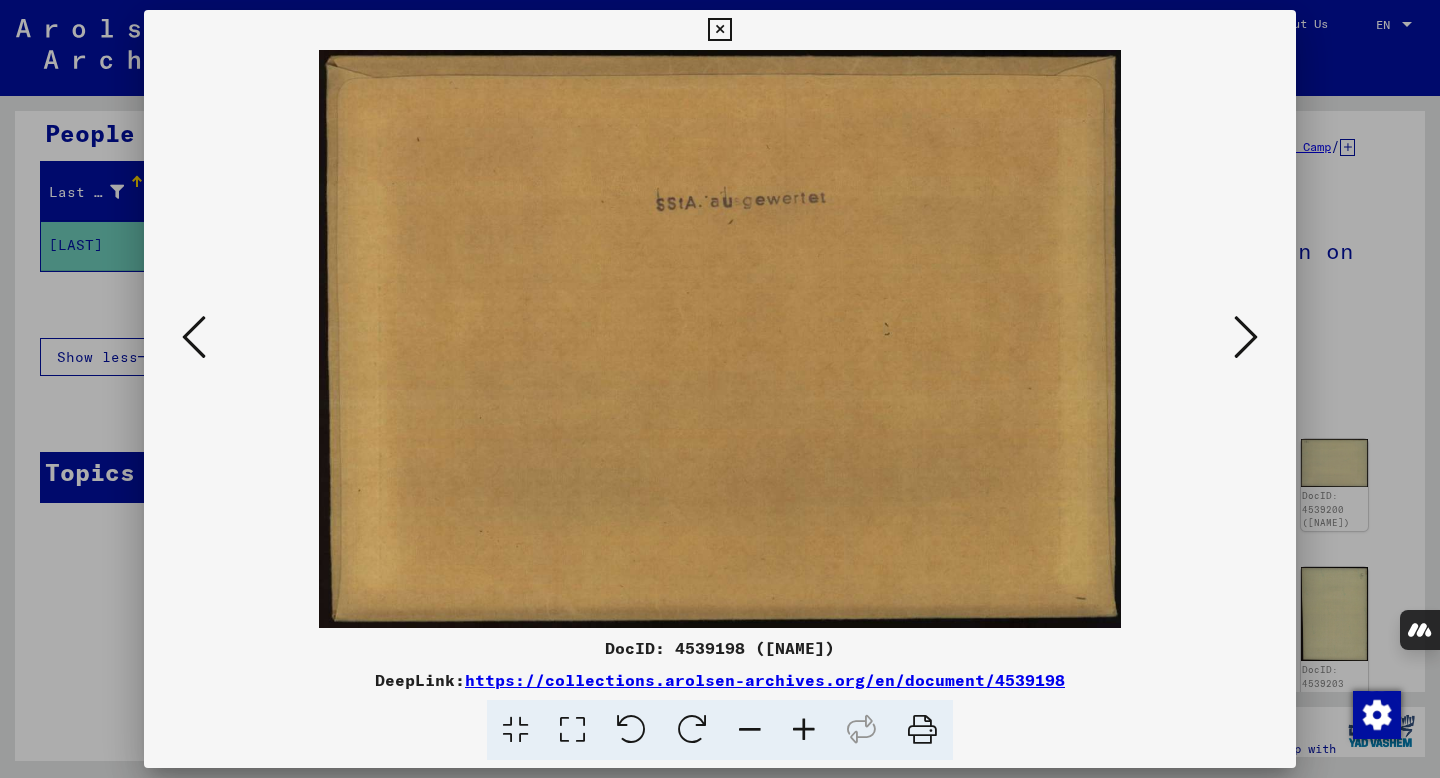 click at bounding box center (1246, 337) 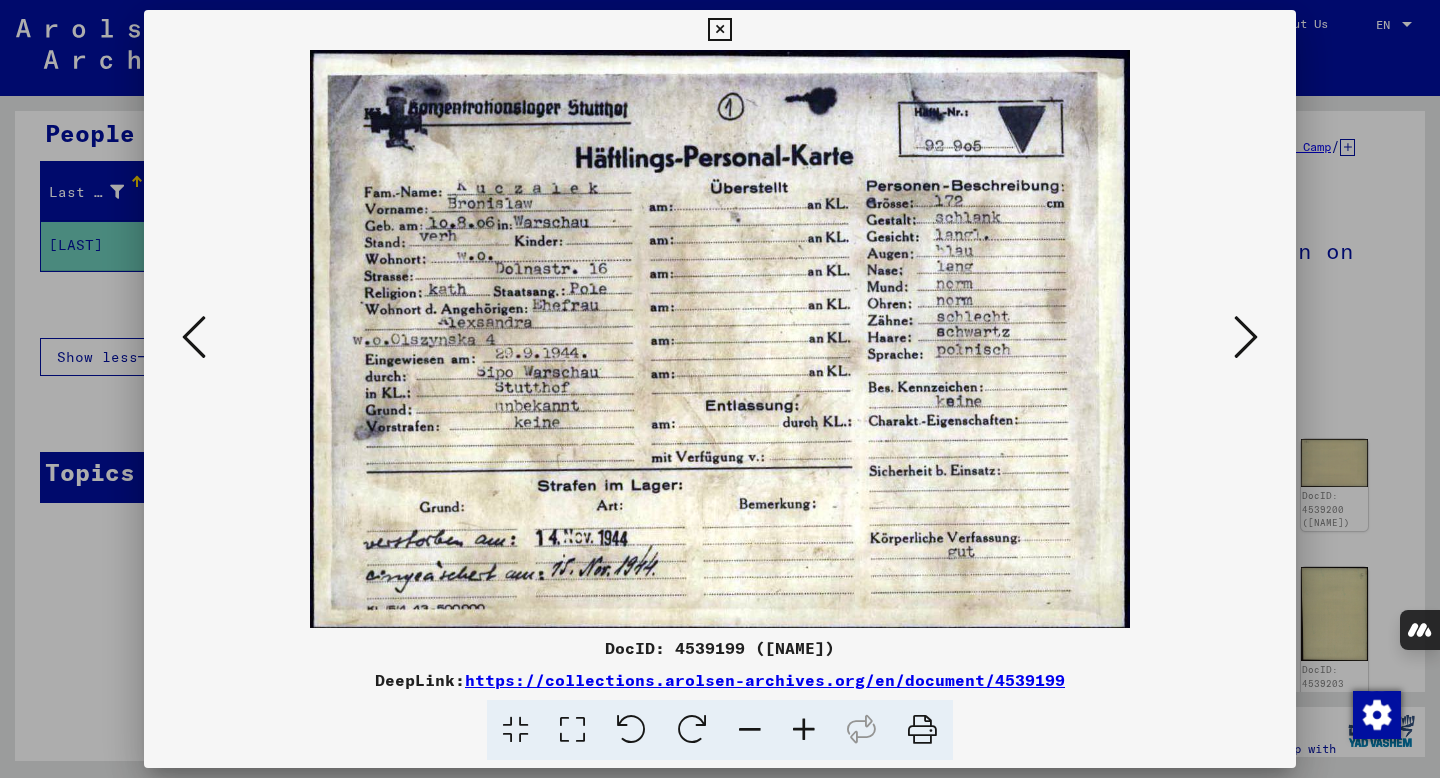 click at bounding box center [1246, 337] 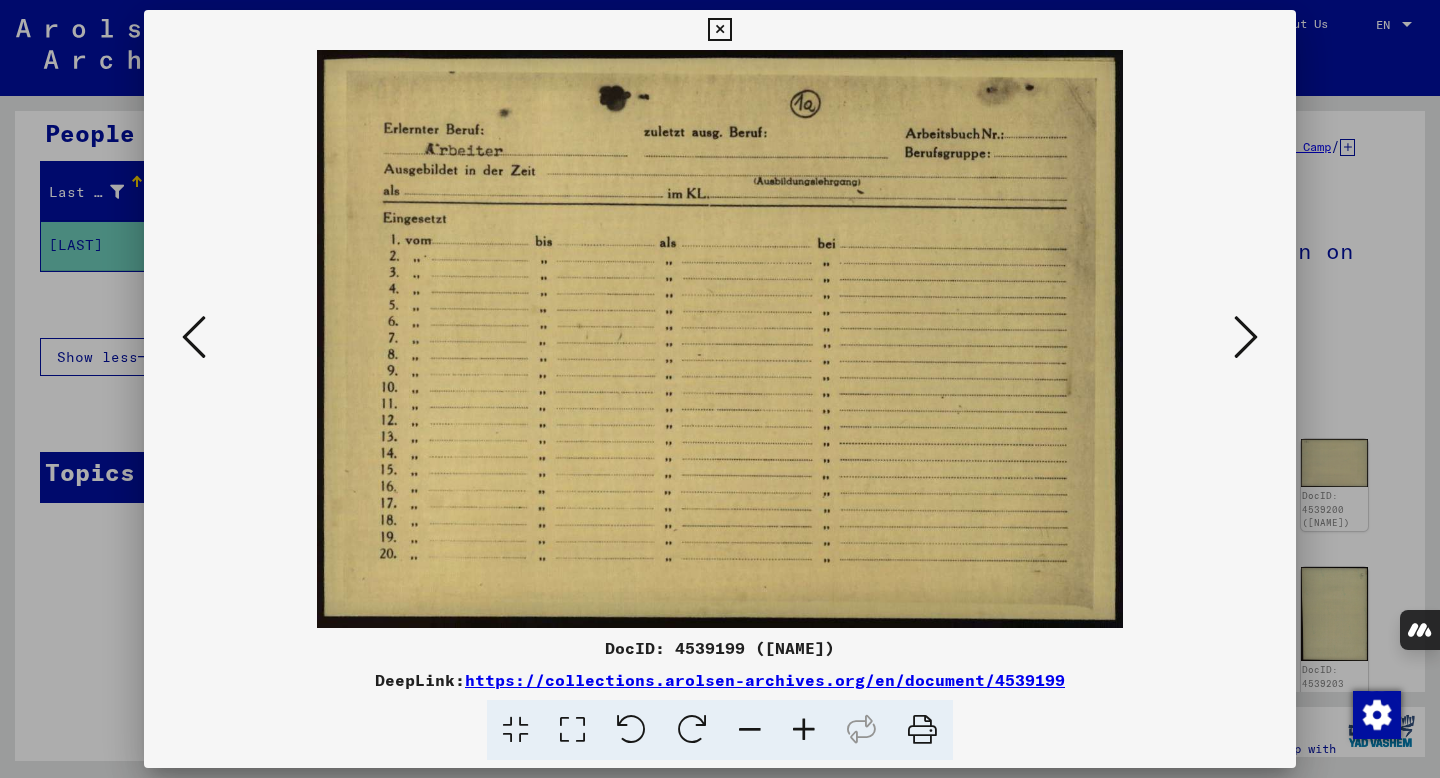 click at bounding box center [1246, 337] 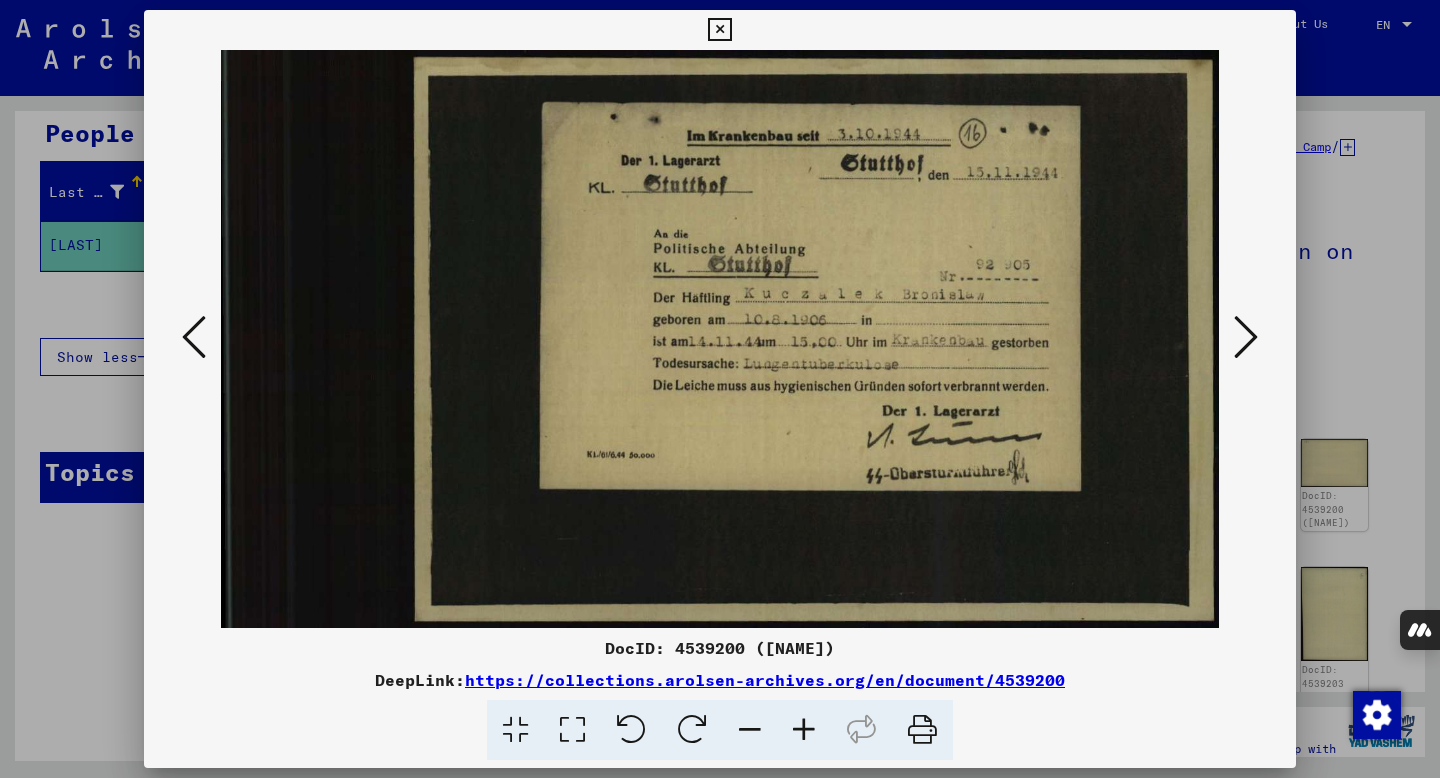 click at bounding box center (1246, 337) 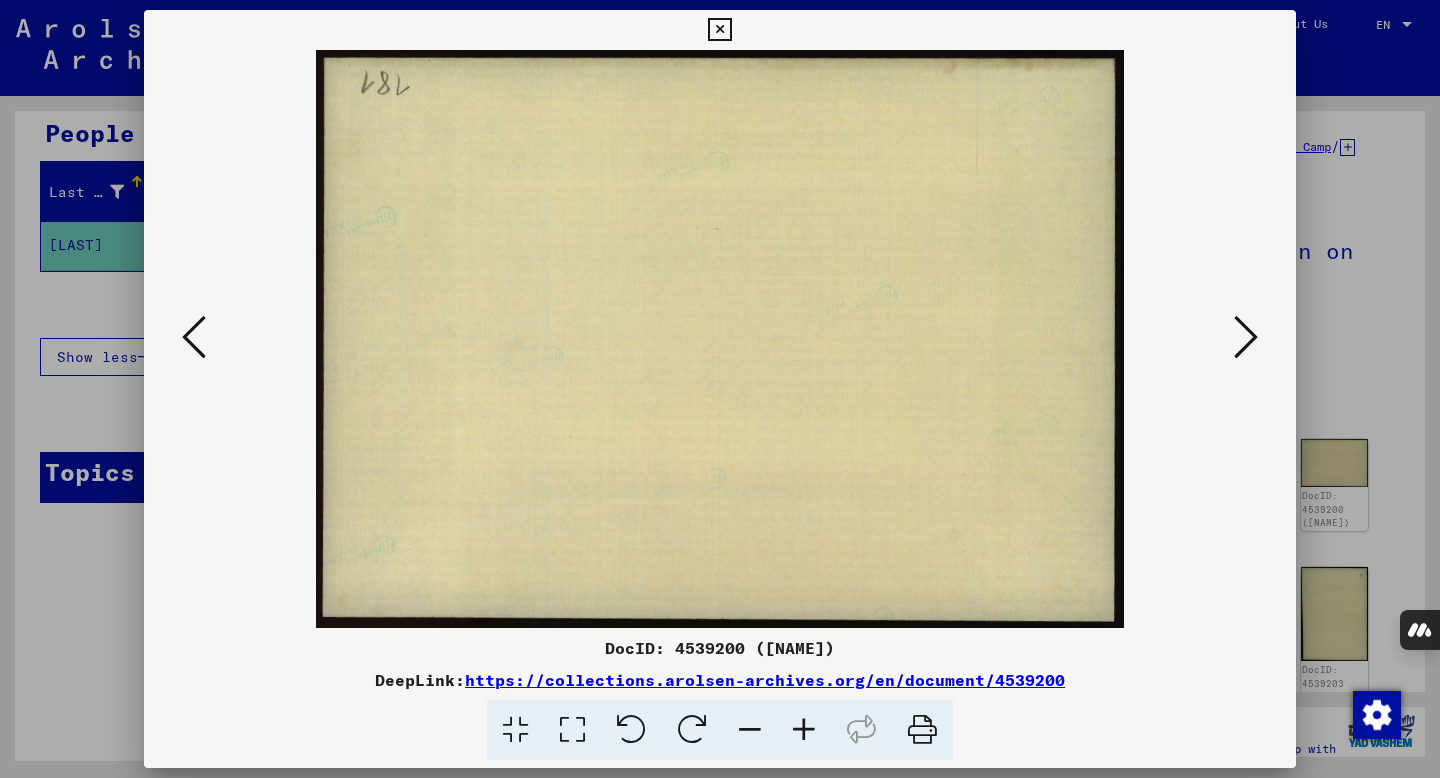 click at bounding box center (1246, 337) 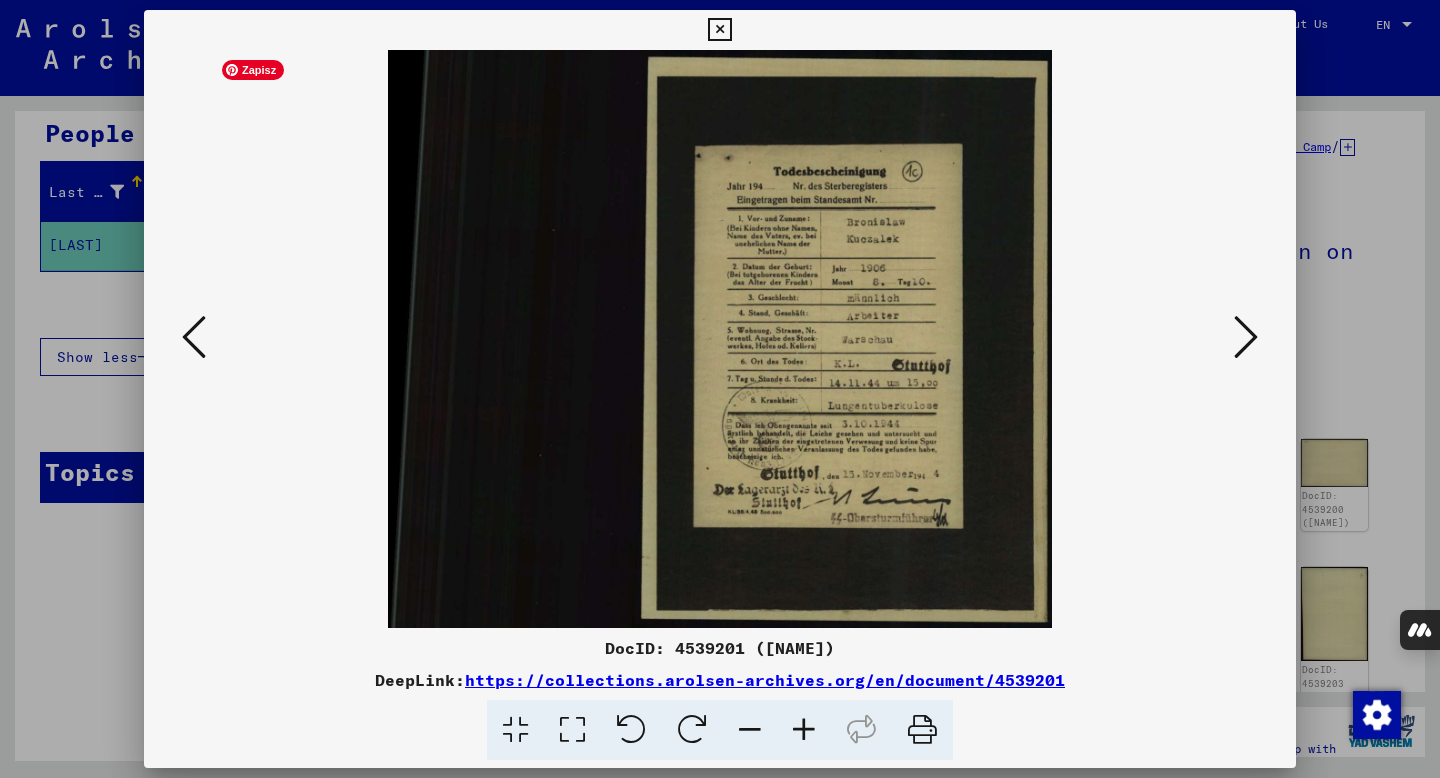 click at bounding box center [720, 339] 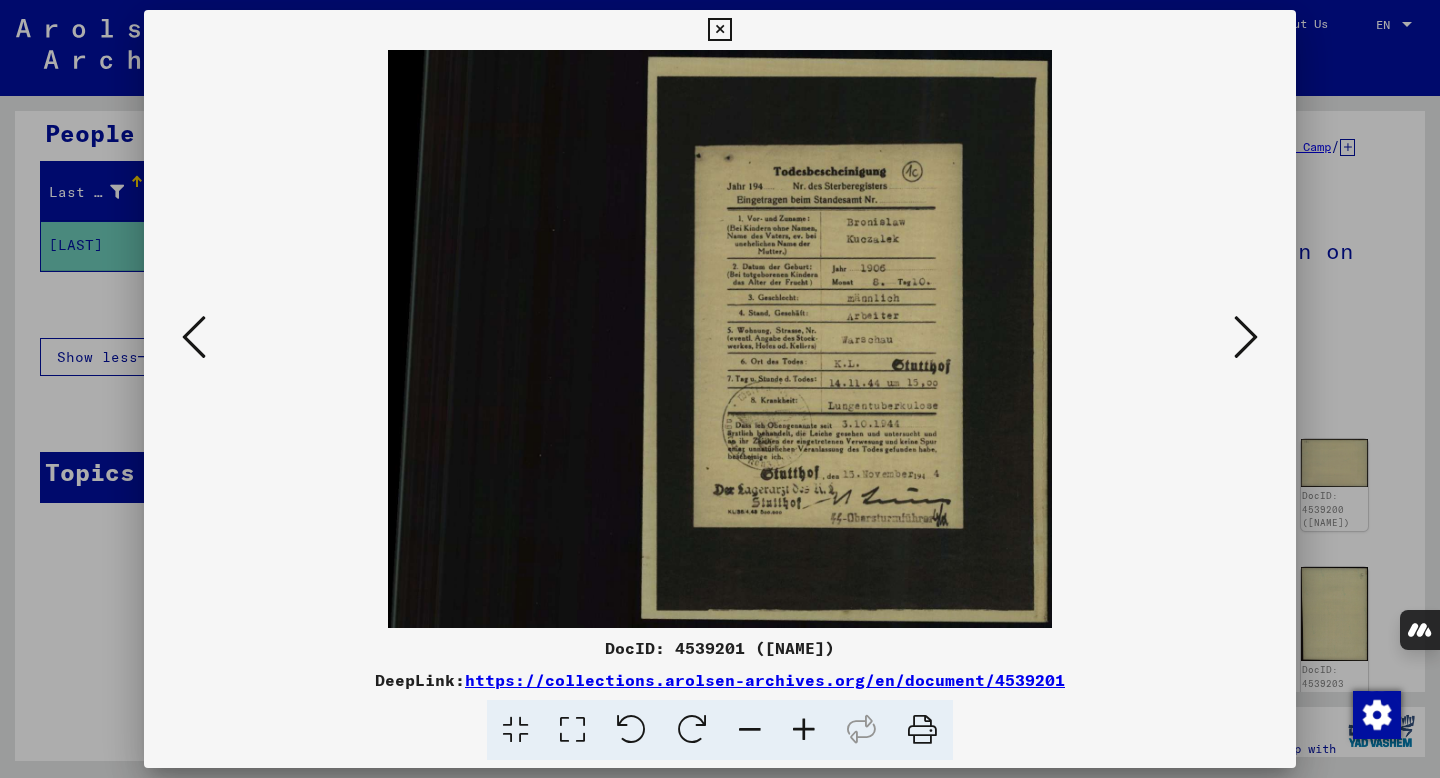 click at bounding box center [1246, 337] 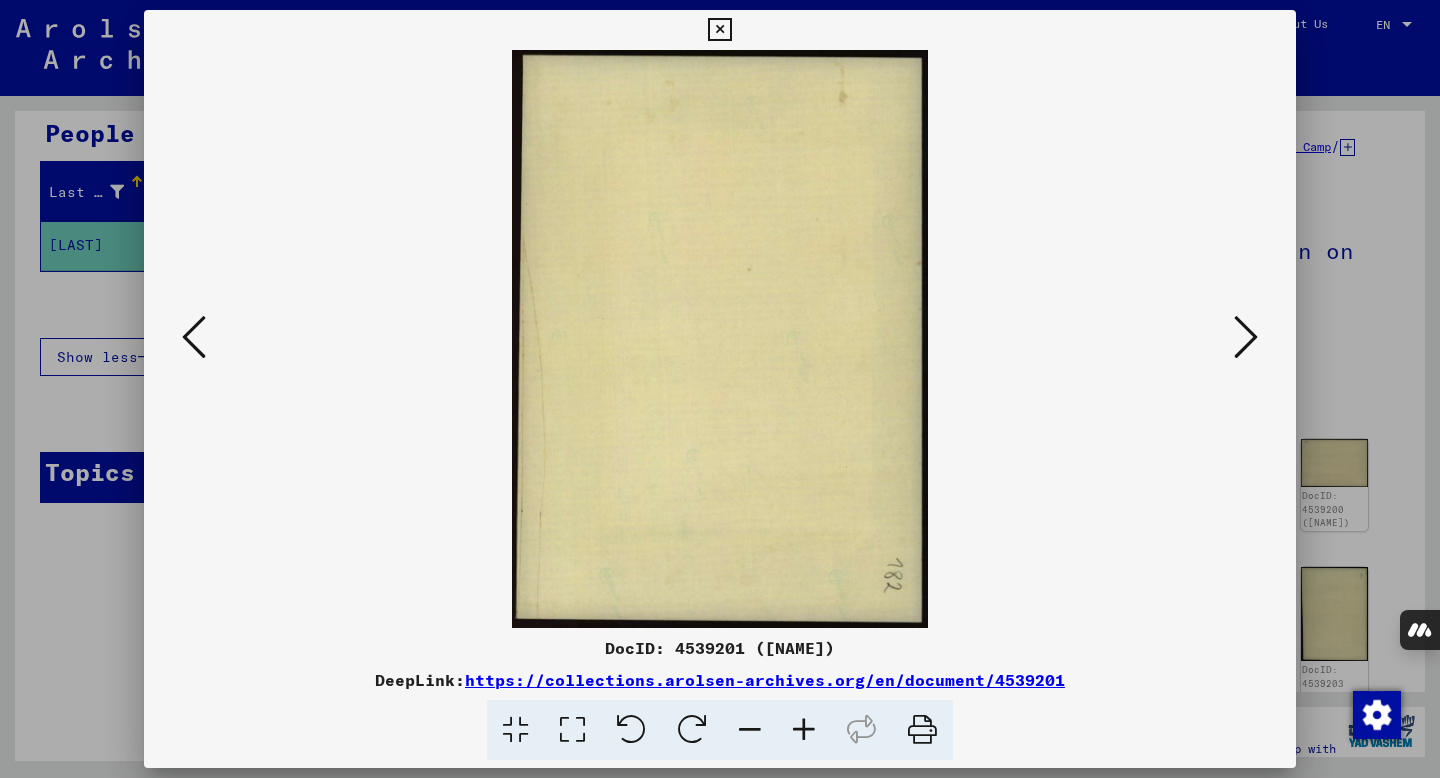 click at bounding box center [1246, 337] 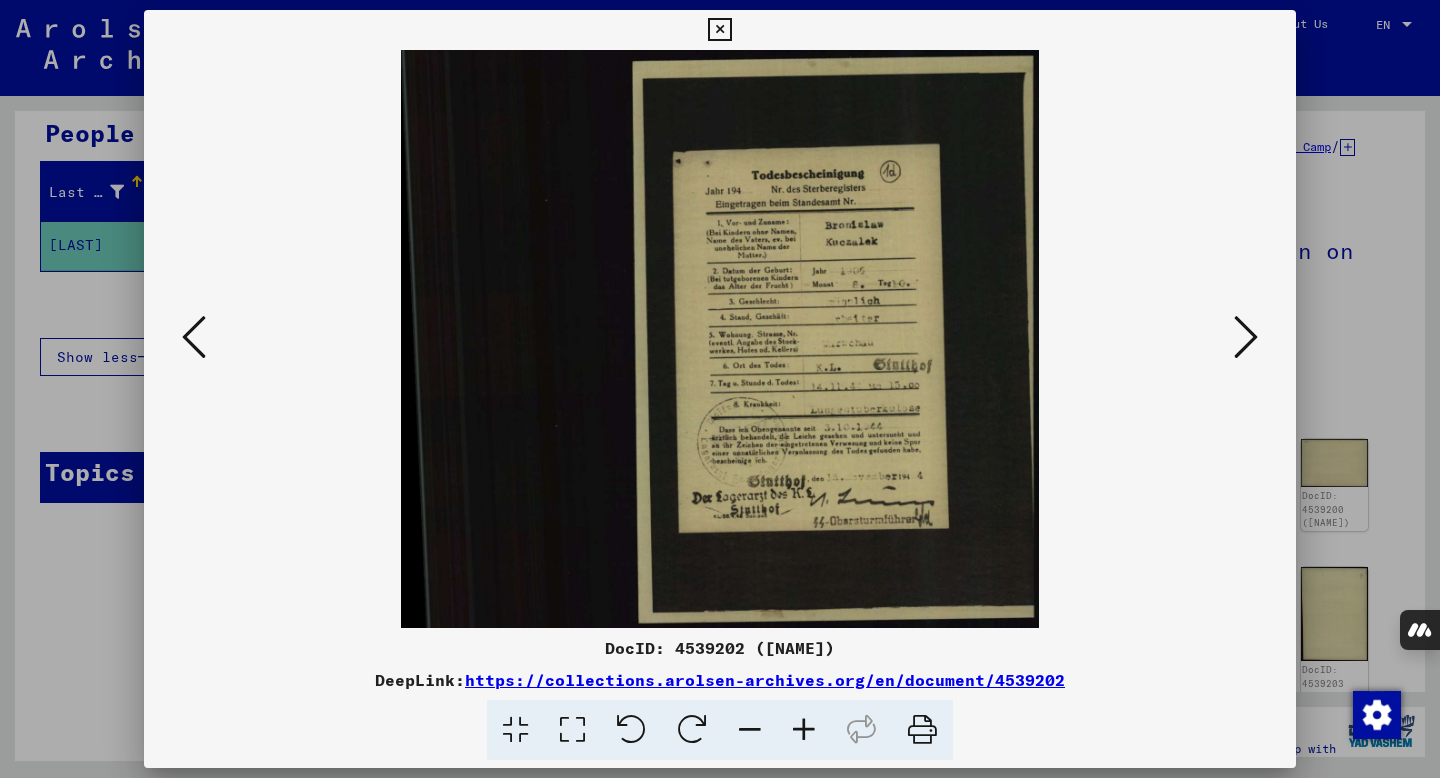 click at bounding box center (1246, 337) 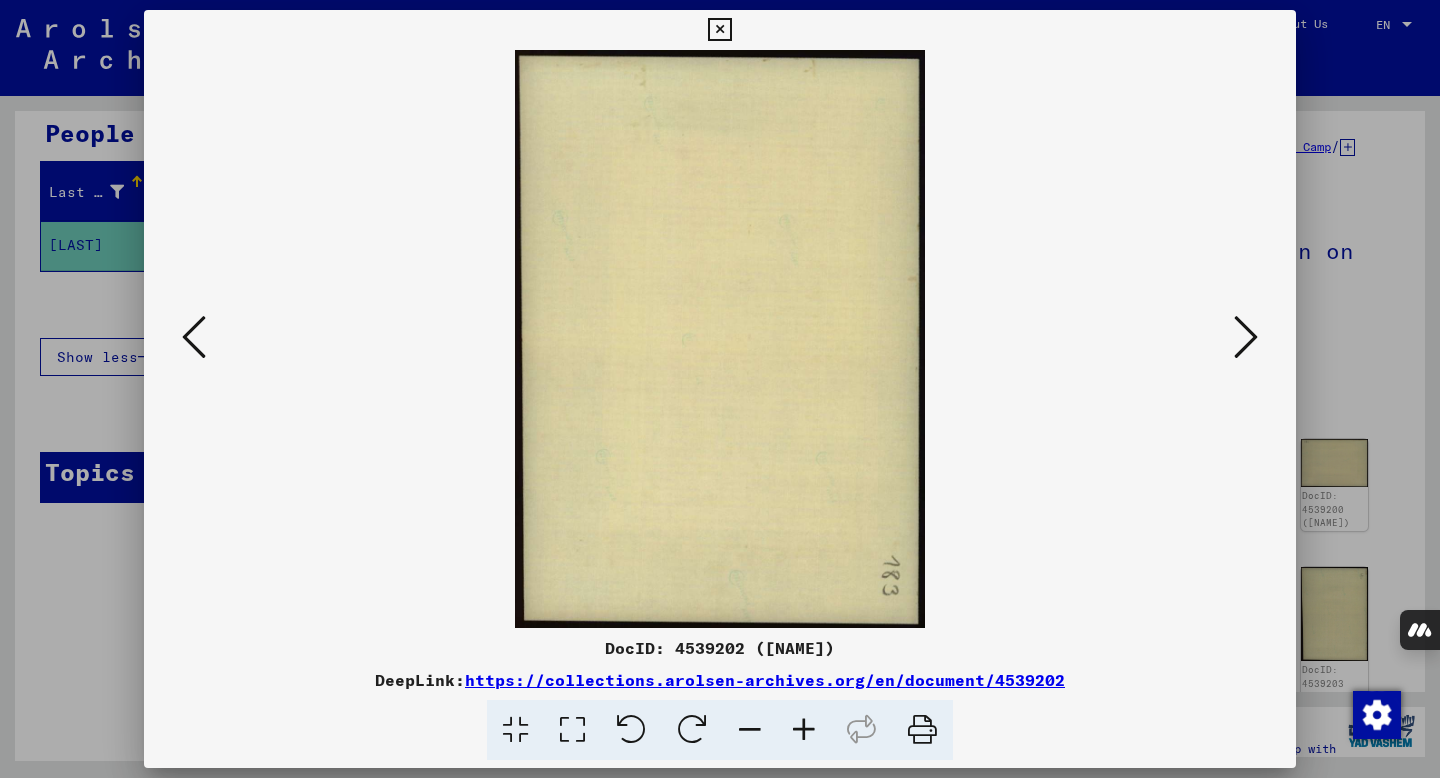 click at bounding box center [1246, 337] 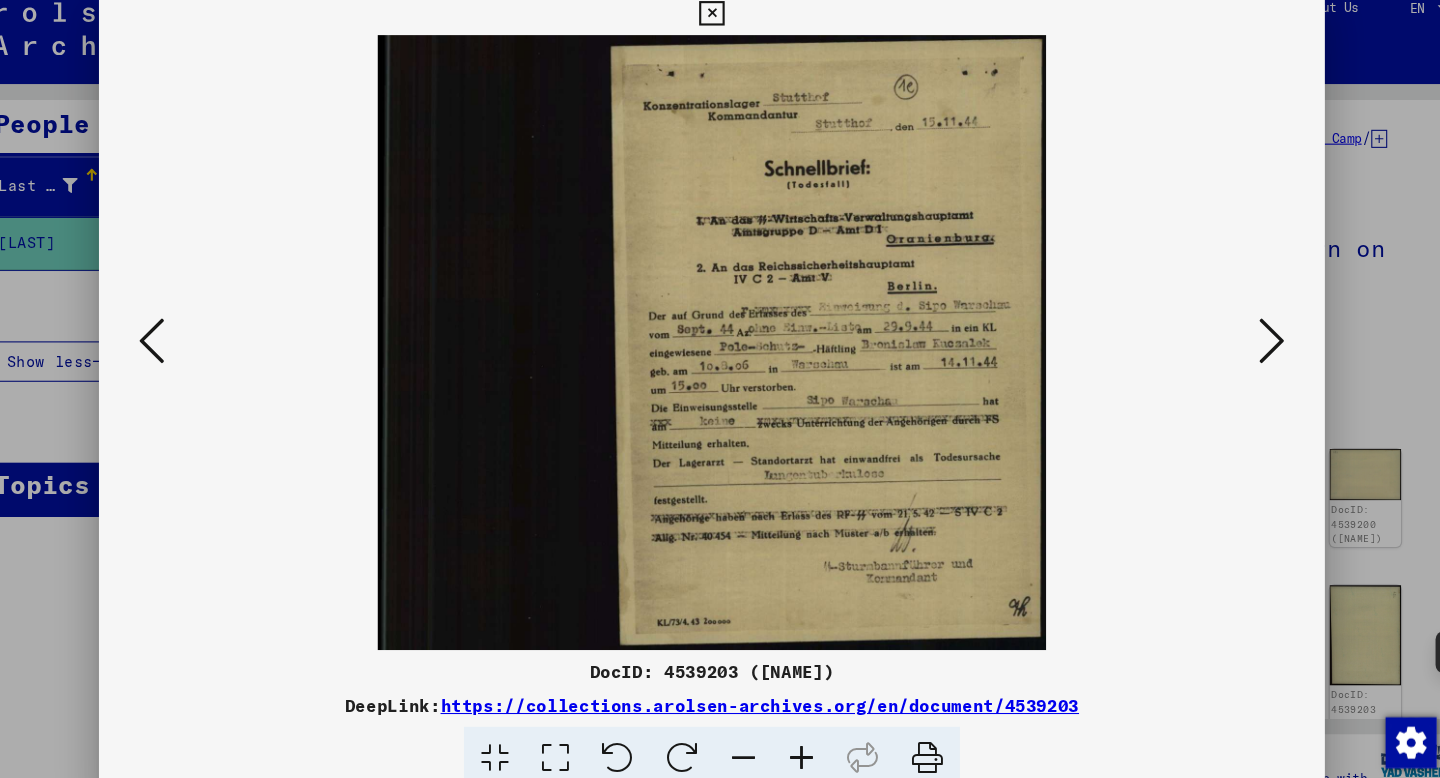 click at bounding box center [1246, 337] 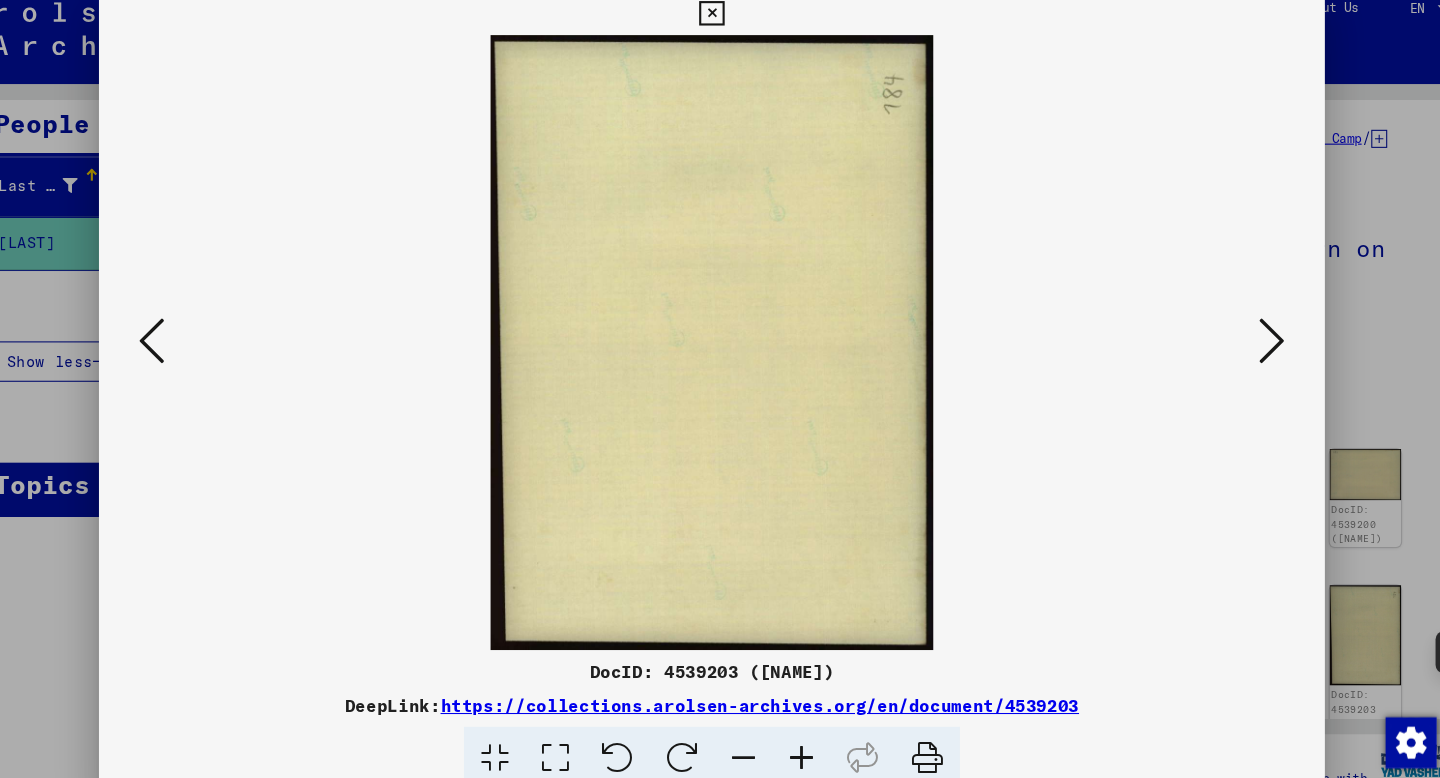 click at bounding box center [1246, 337] 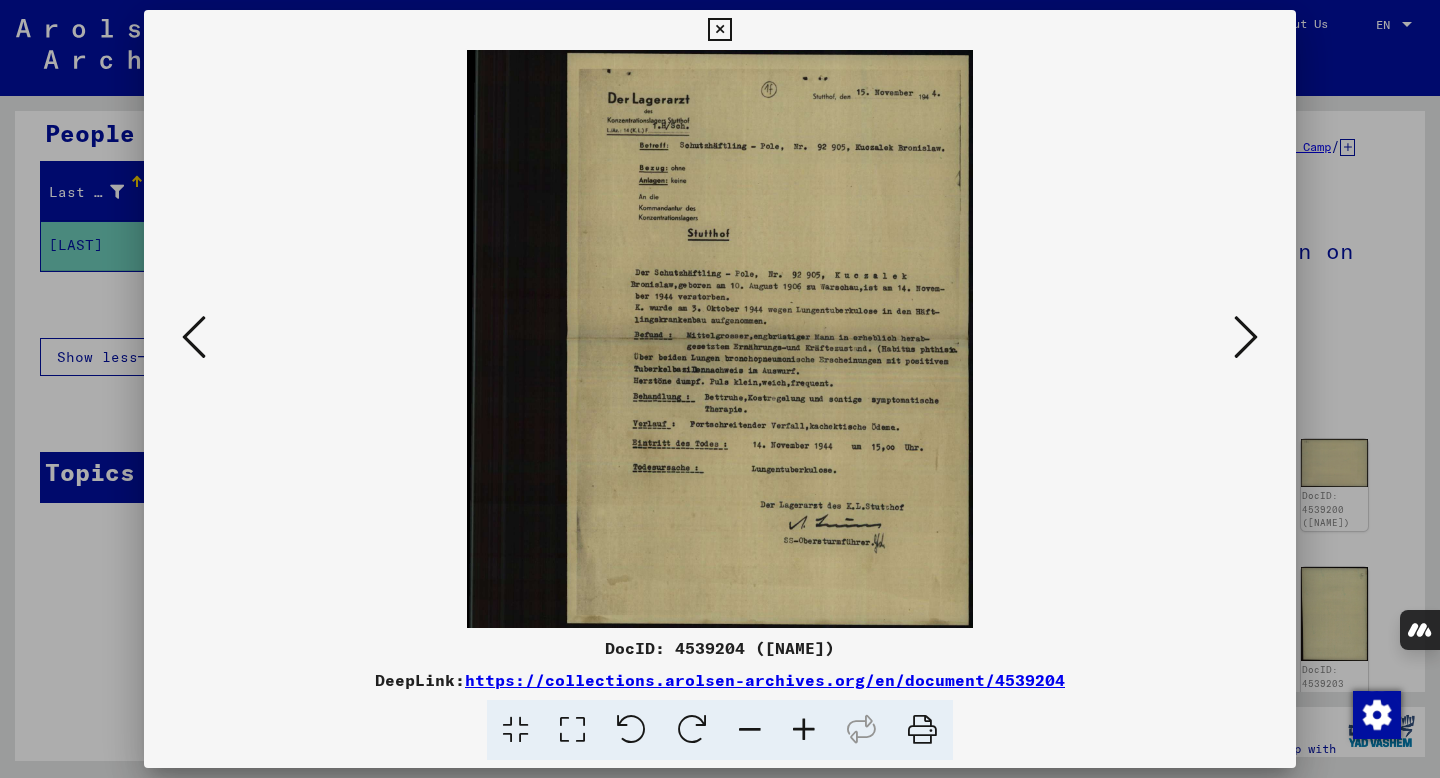 click at bounding box center (1246, 337) 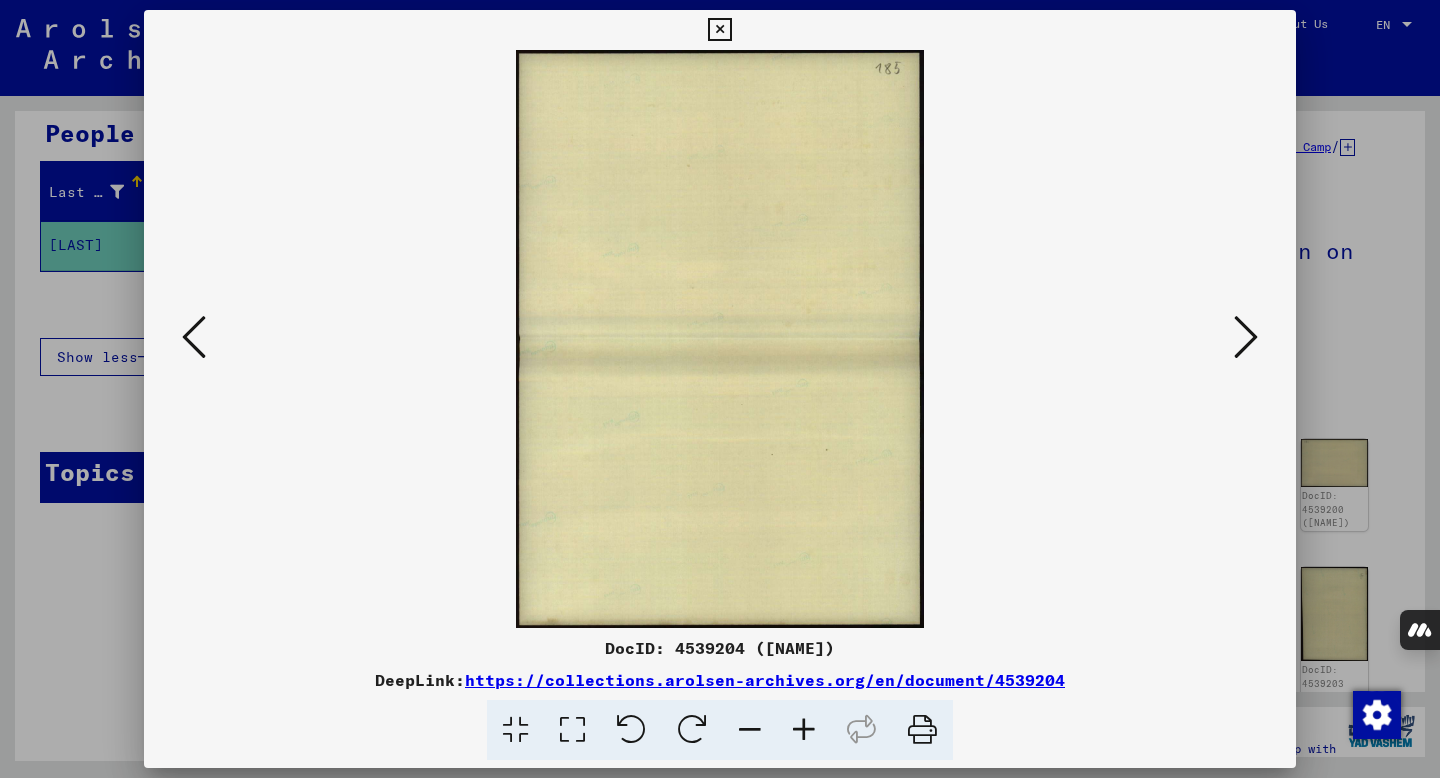 click at bounding box center [1246, 337] 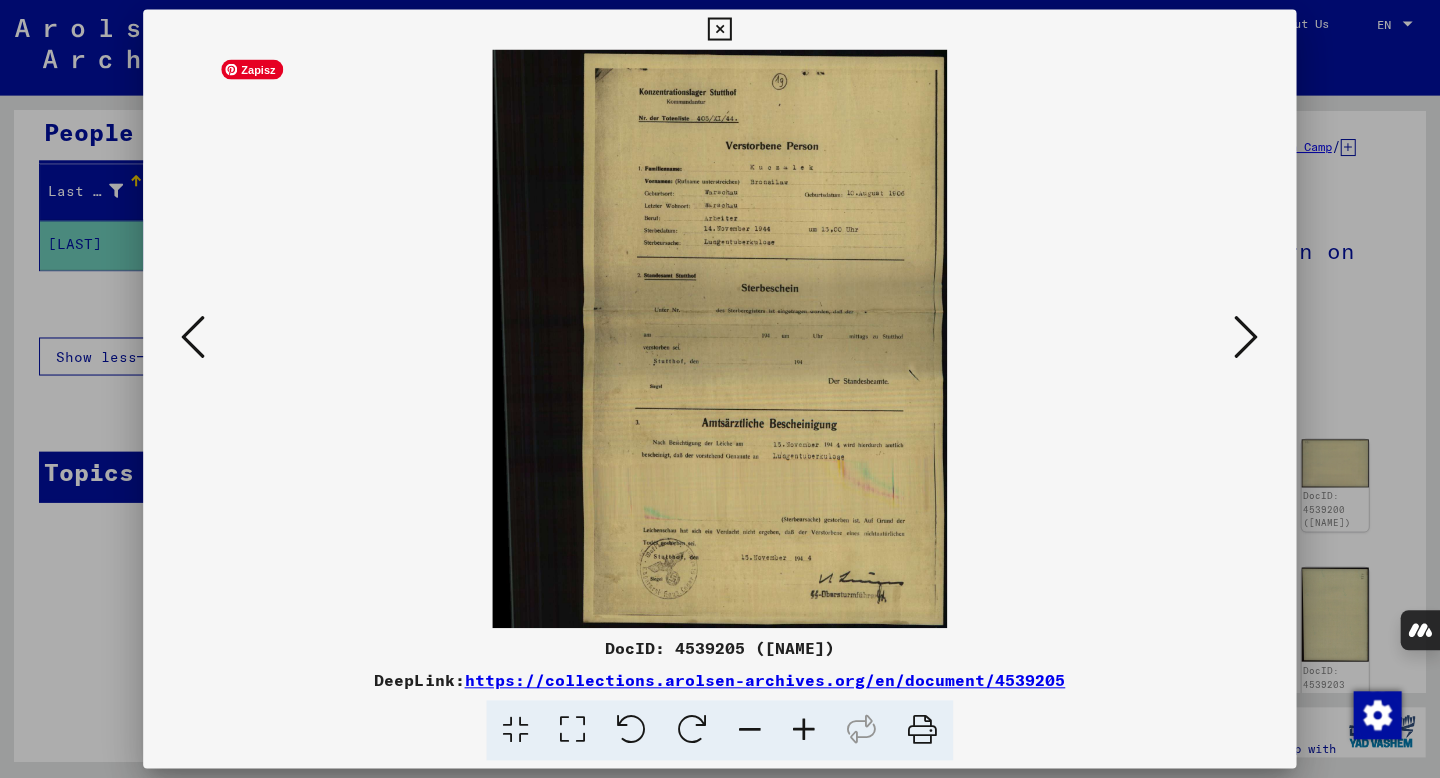 scroll, scrollTop: 0, scrollLeft: 0, axis: both 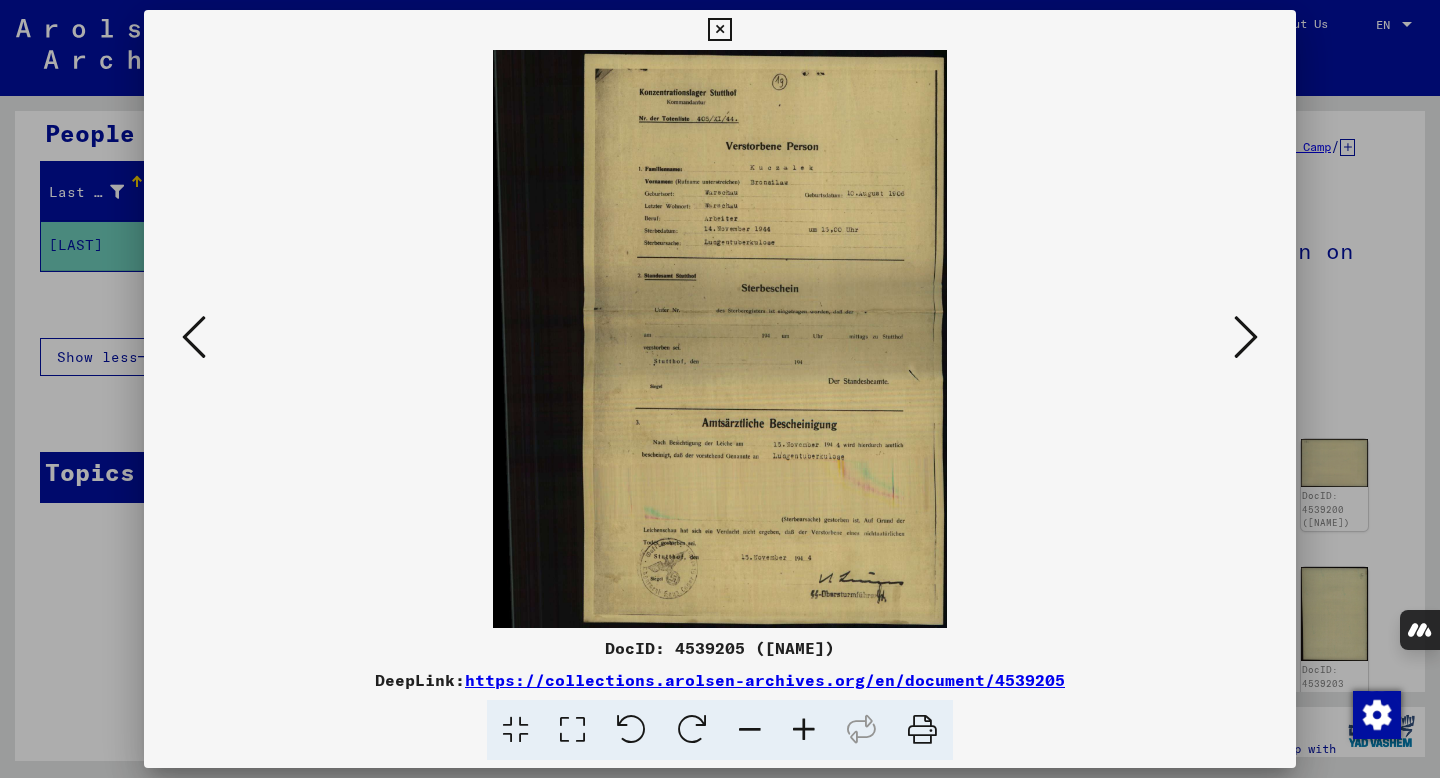 click at bounding box center [1246, 337] 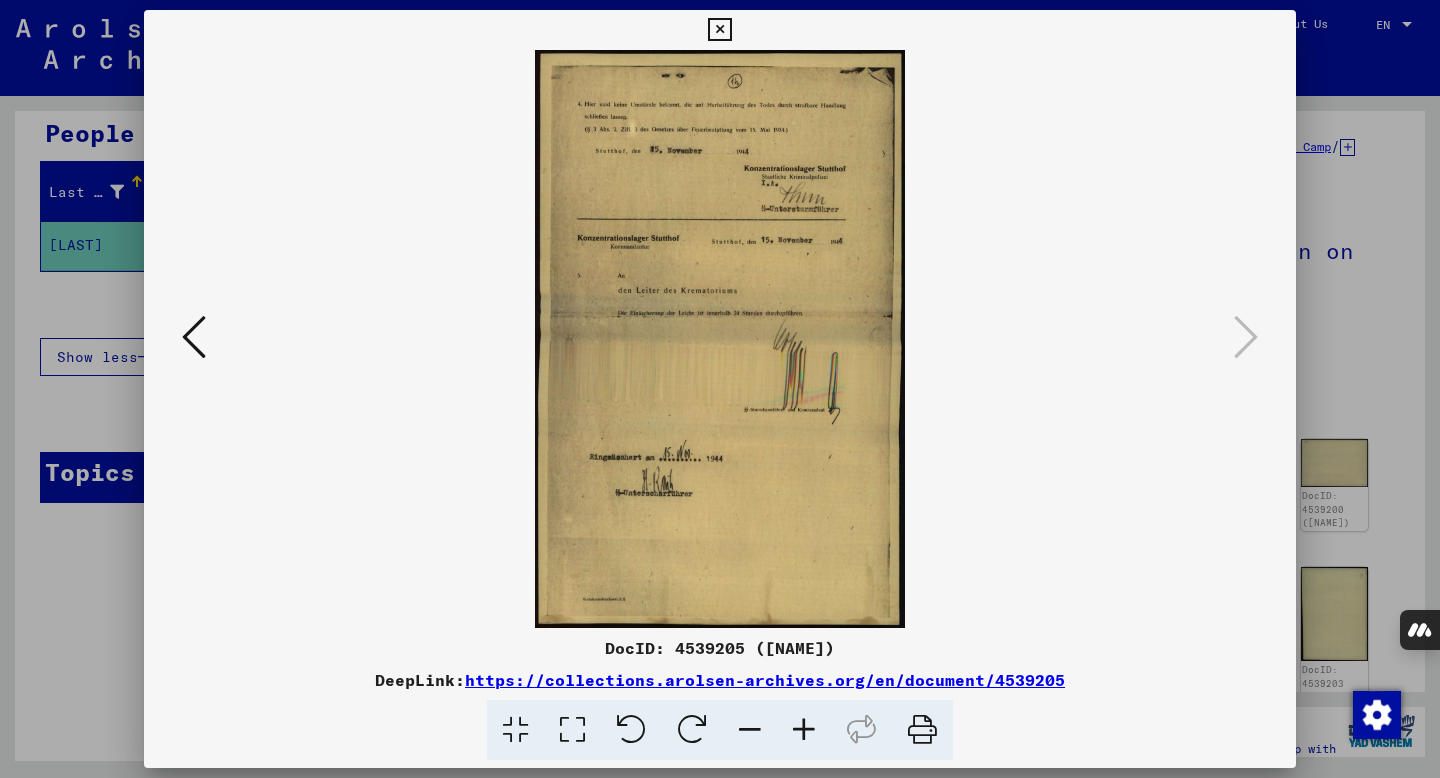 click at bounding box center [719, 30] 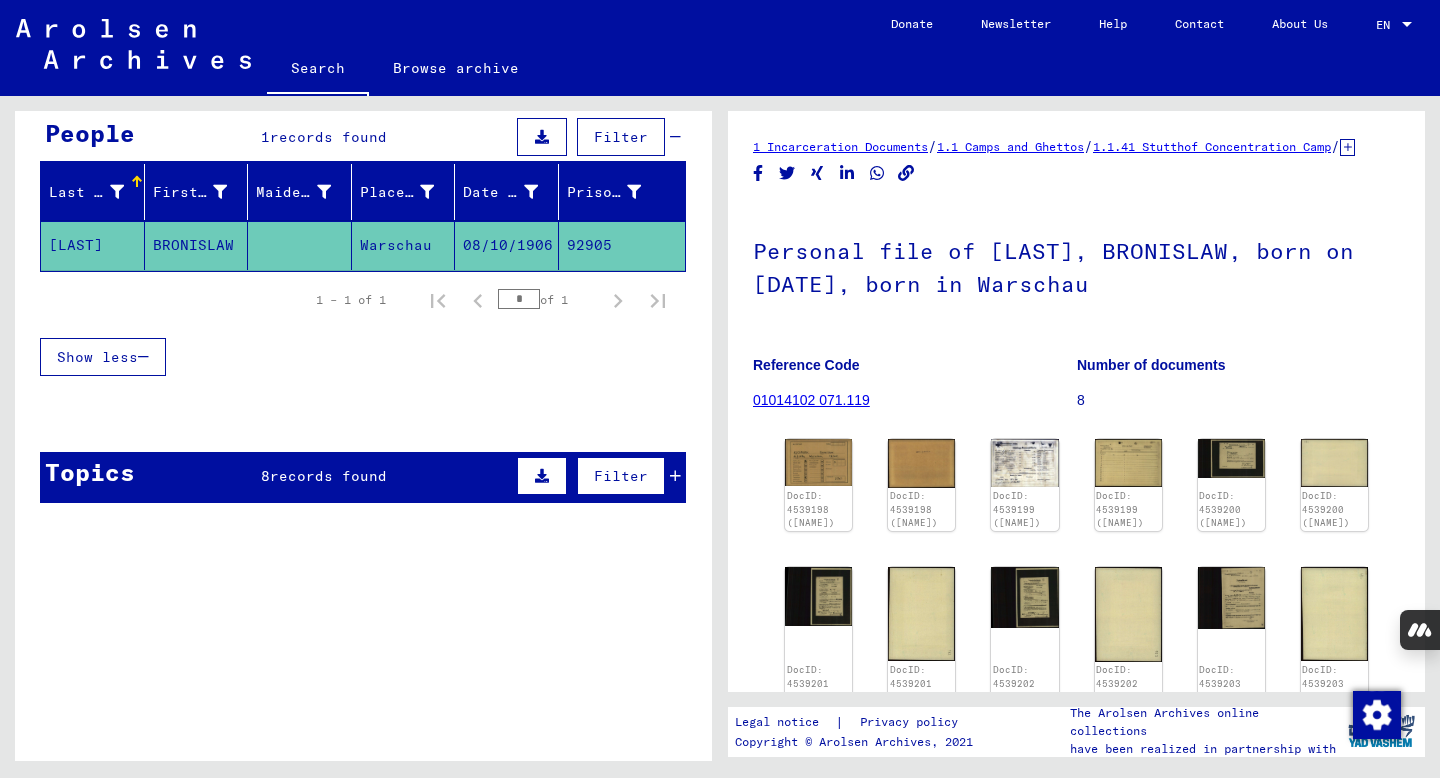 click on "Search" 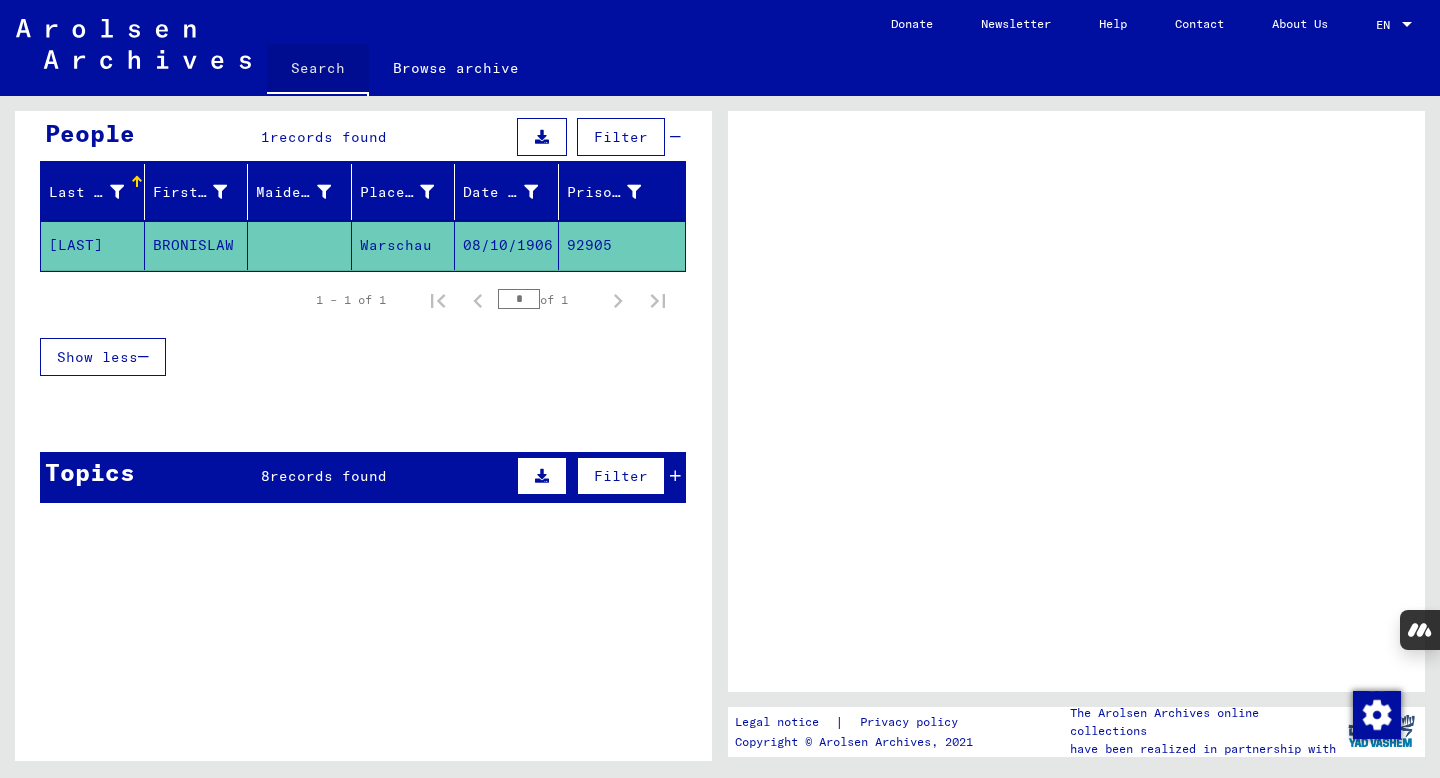 scroll, scrollTop: 0, scrollLeft: 0, axis: both 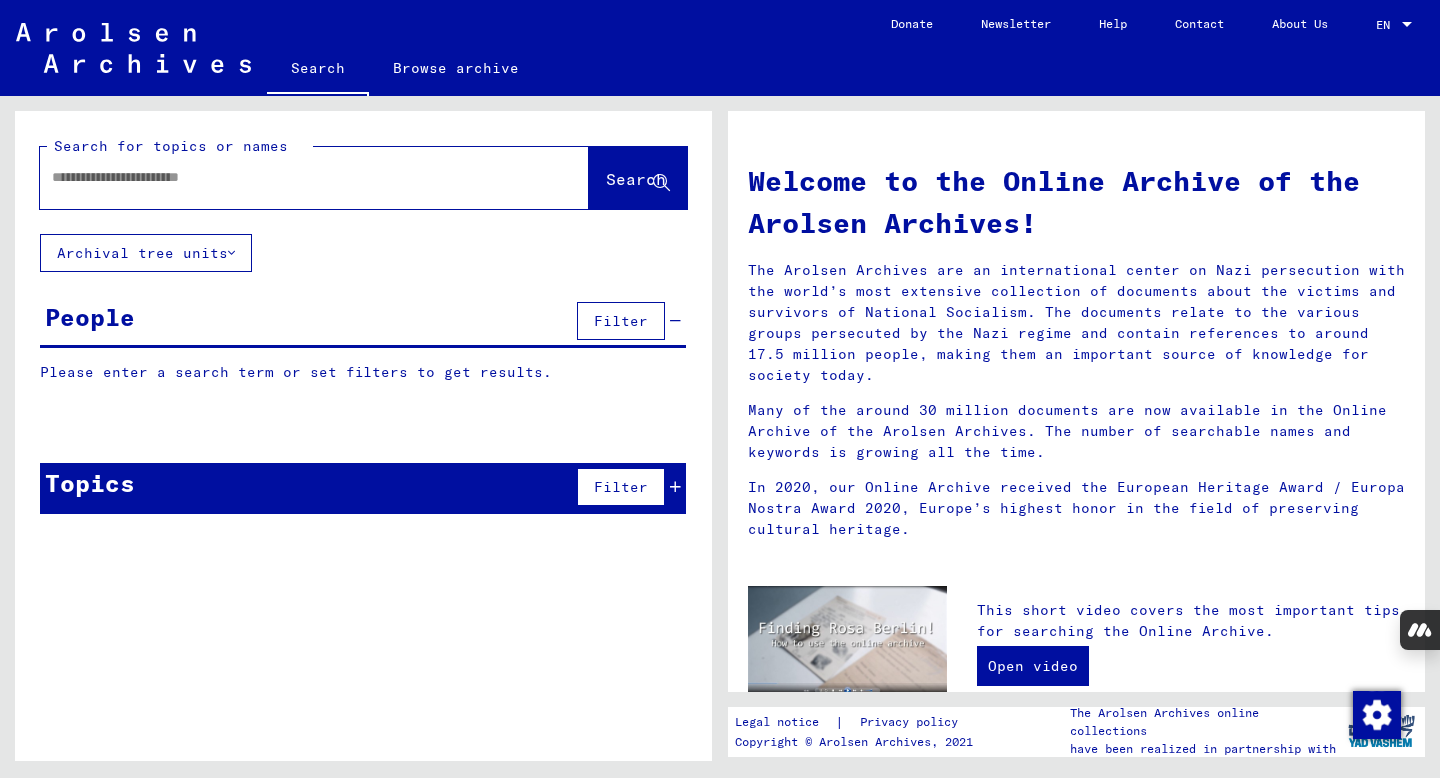 click at bounding box center [290, 177] 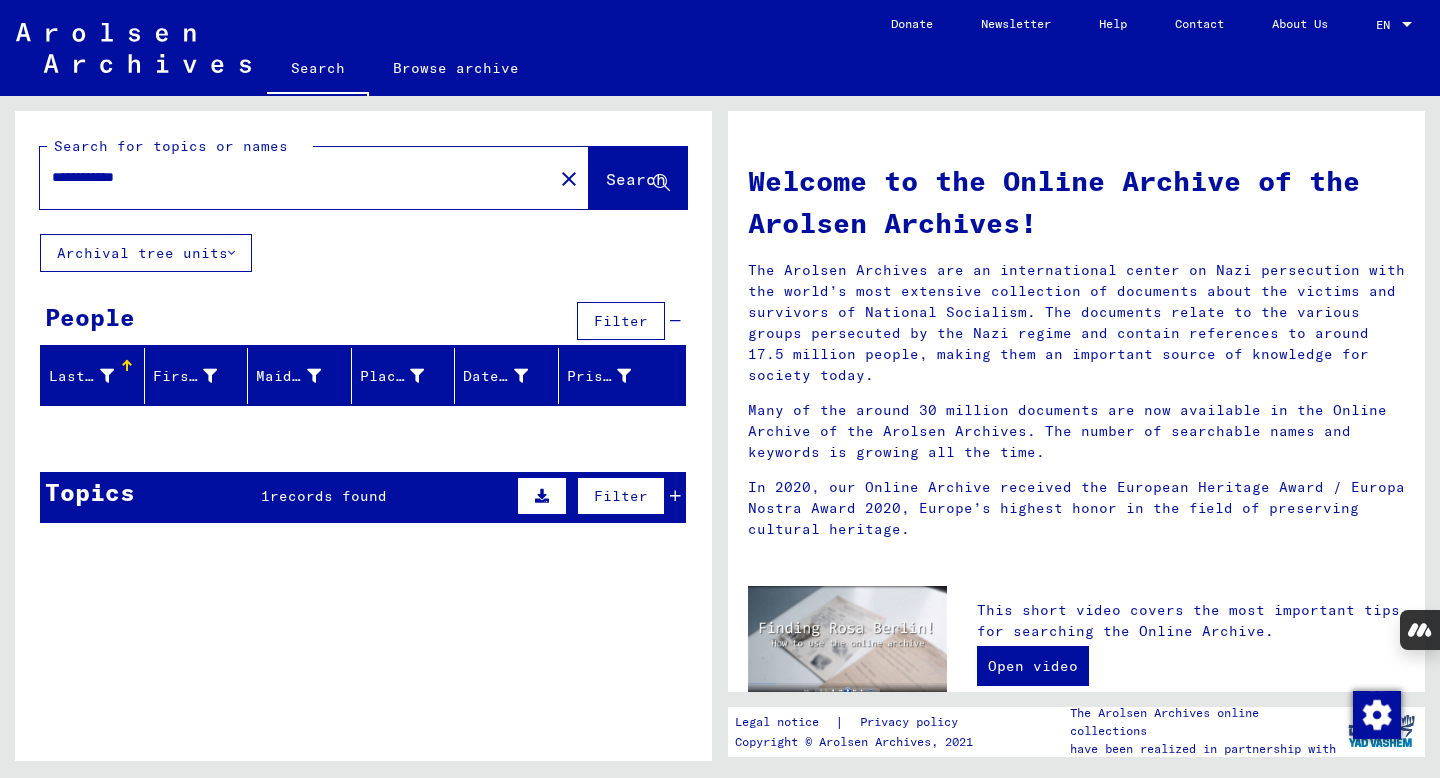 click on "**********" at bounding box center [290, 177] 